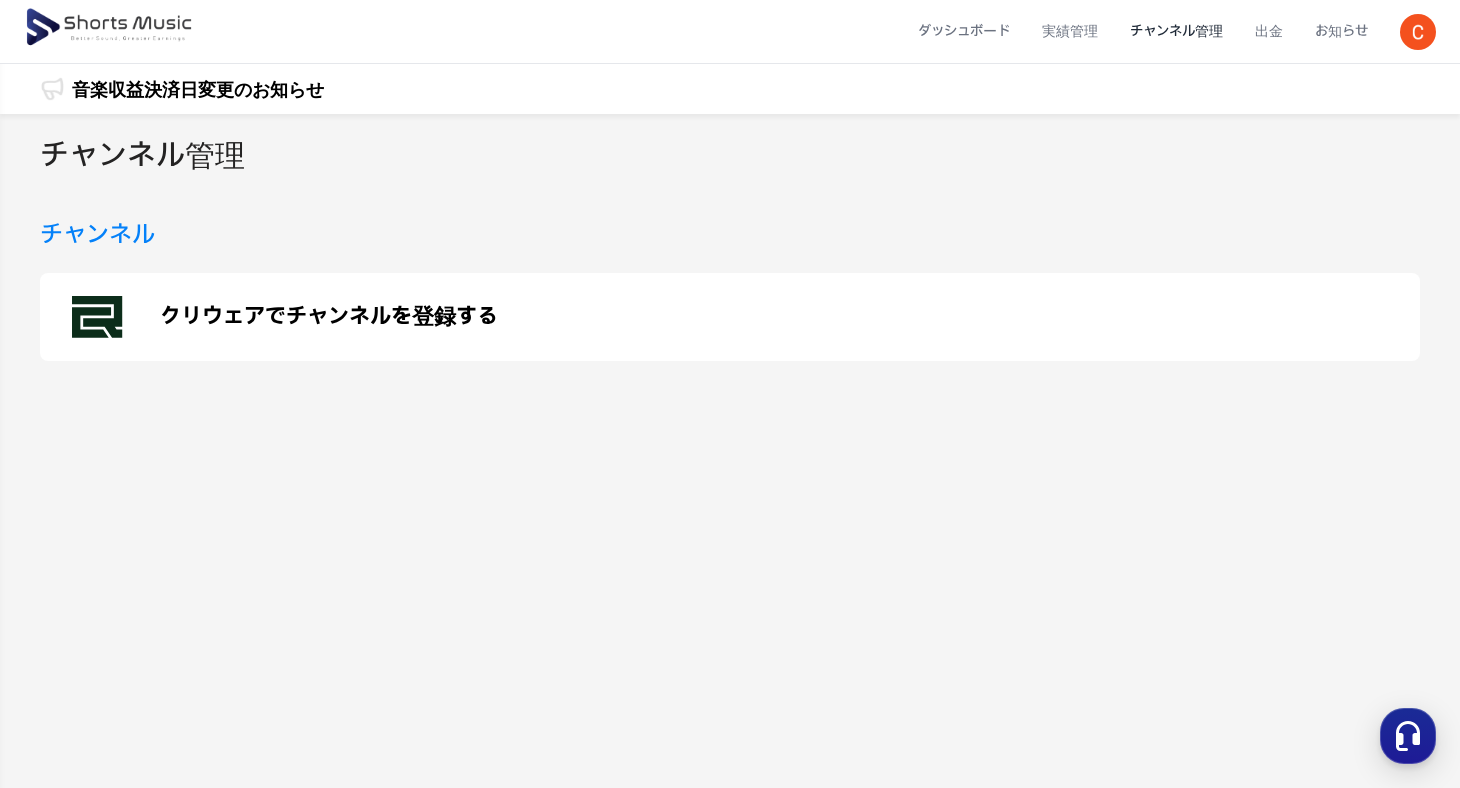 scroll, scrollTop: 0, scrollLeft: 0, axis: both 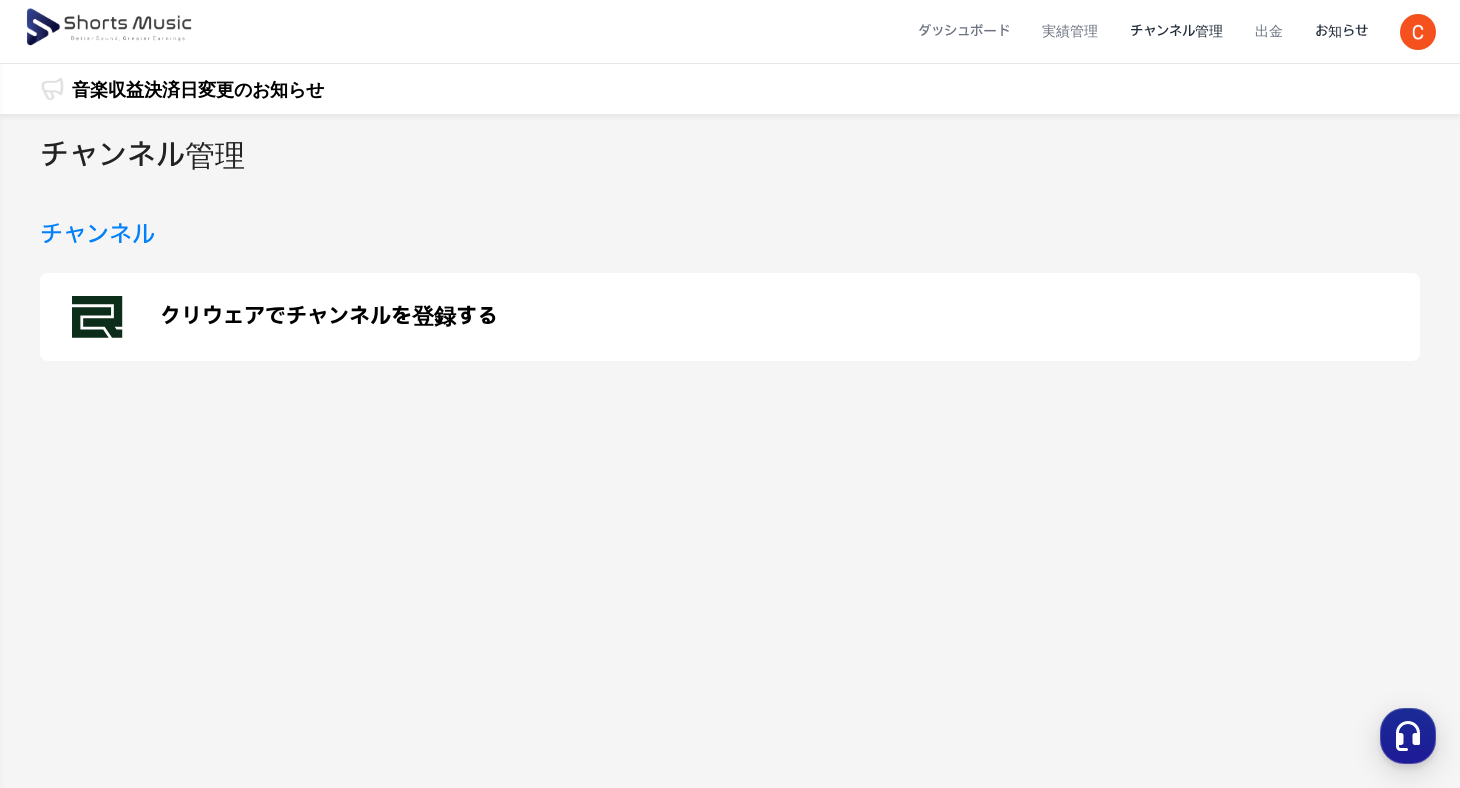 click on "お知らせ" at bounding box center (1341, 31) 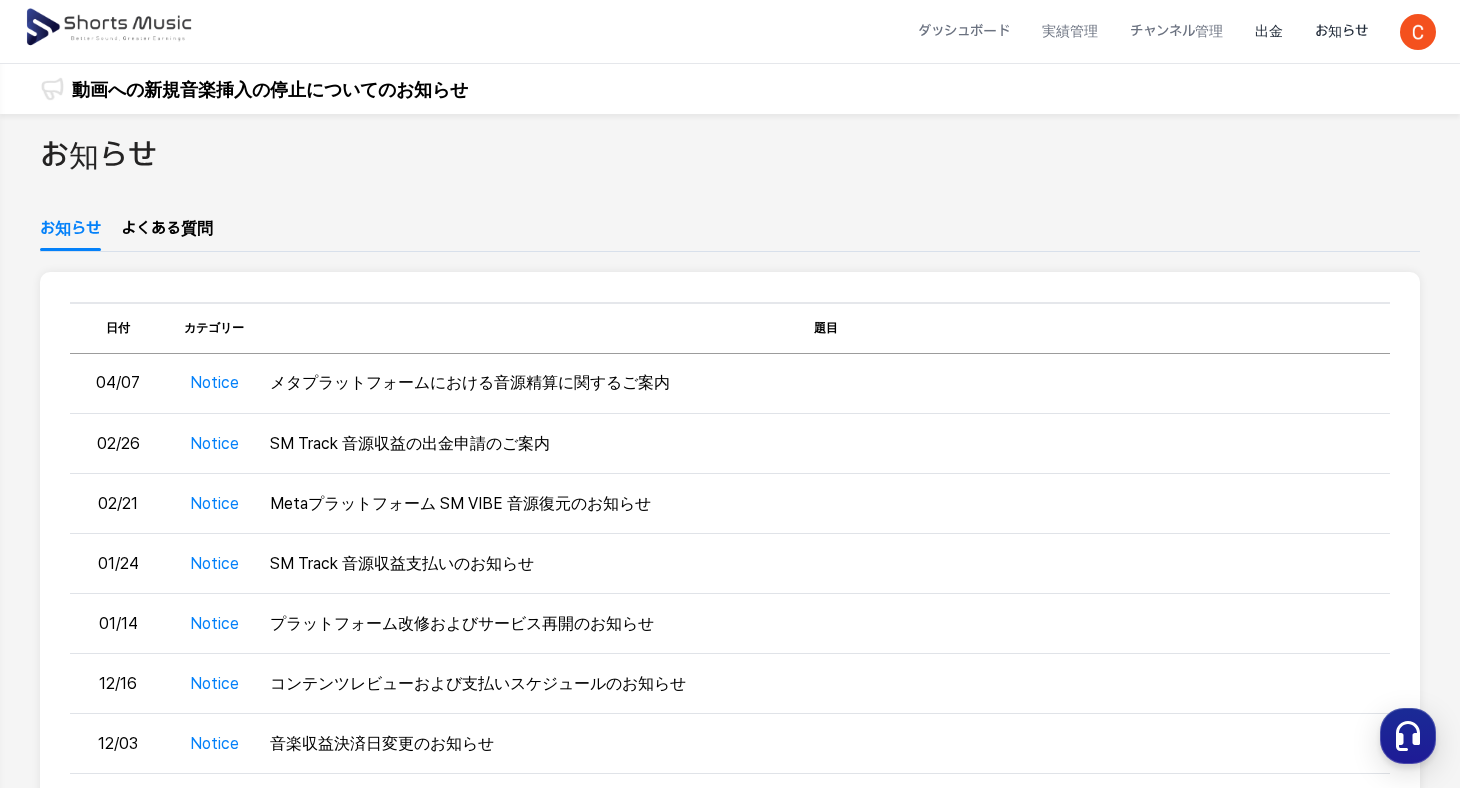 click on "出金" at bounding box center [1269, 31] 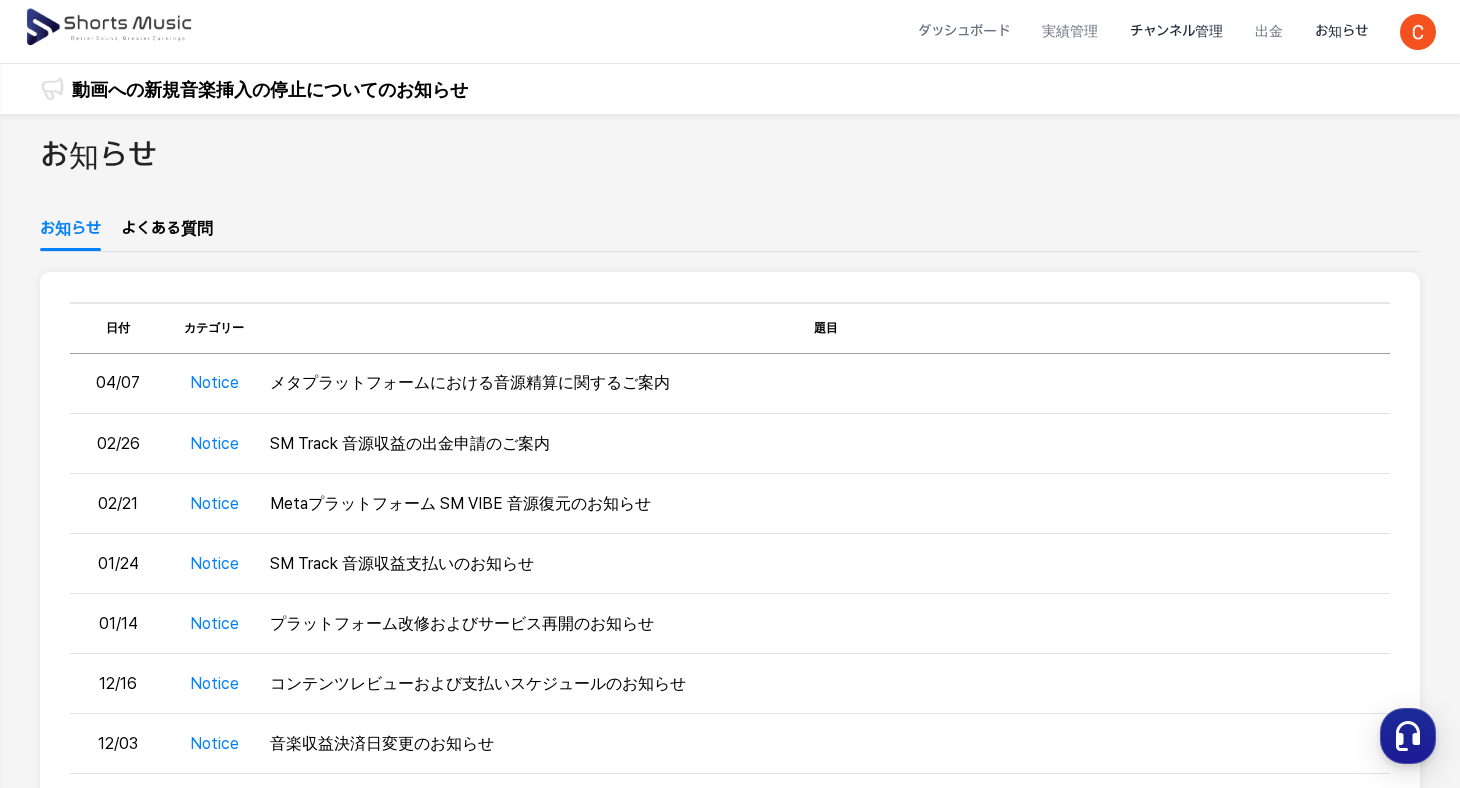 click on "チャンネル管理" at bounding box center (1176, 31) 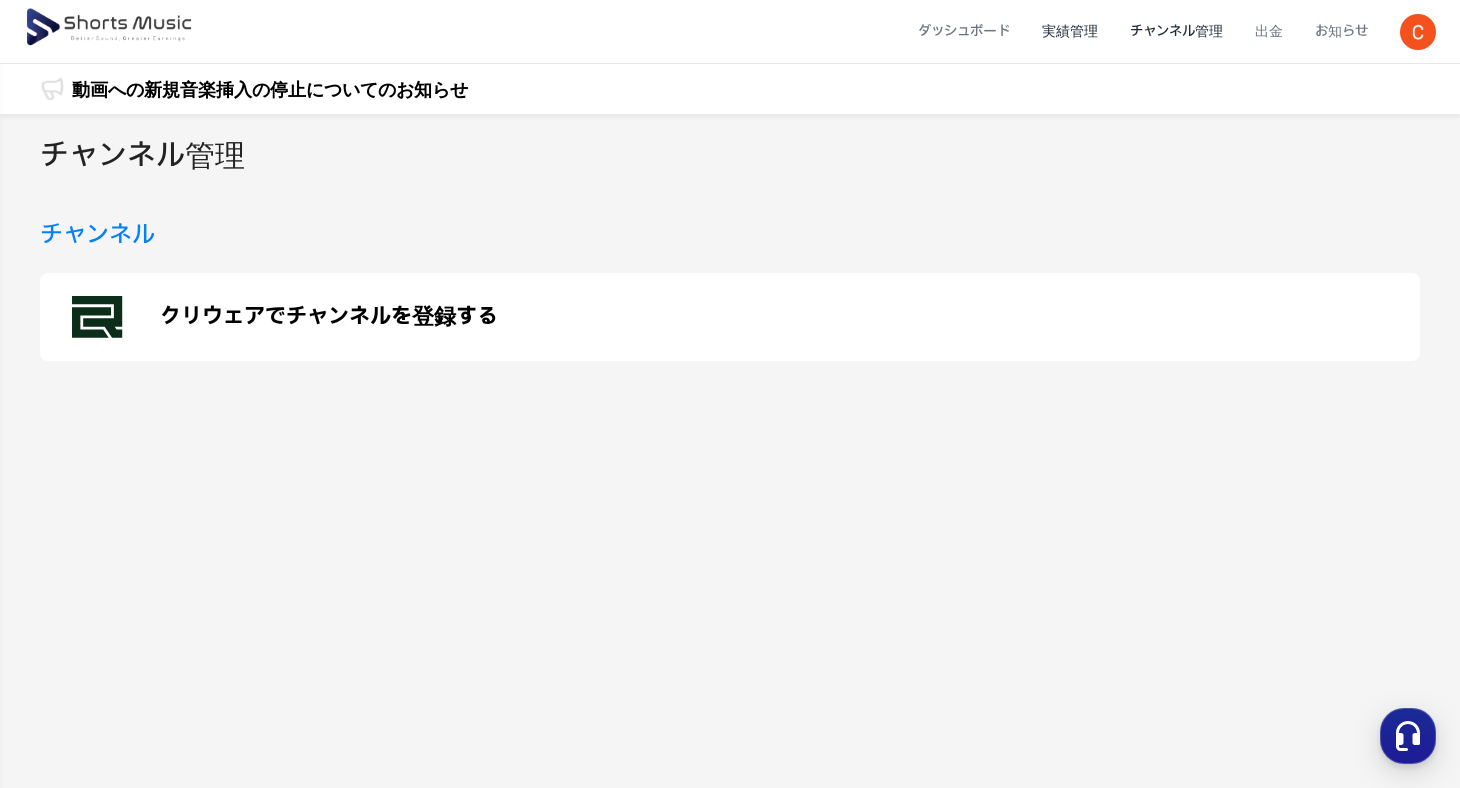 click on "実績管理" at bounding box center (1070, 31) 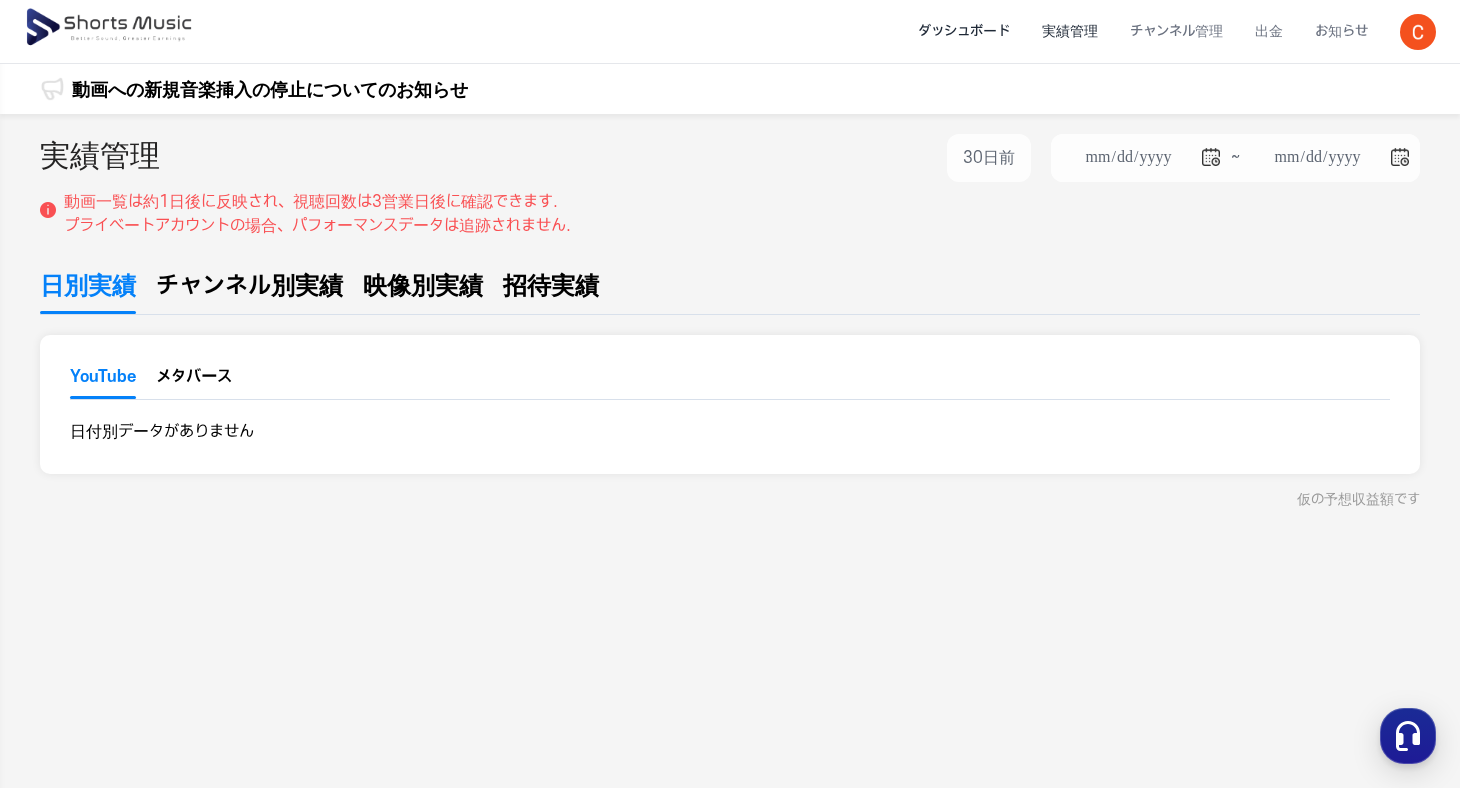 click on "ダッシュボード" at bounding box center [964, 31] 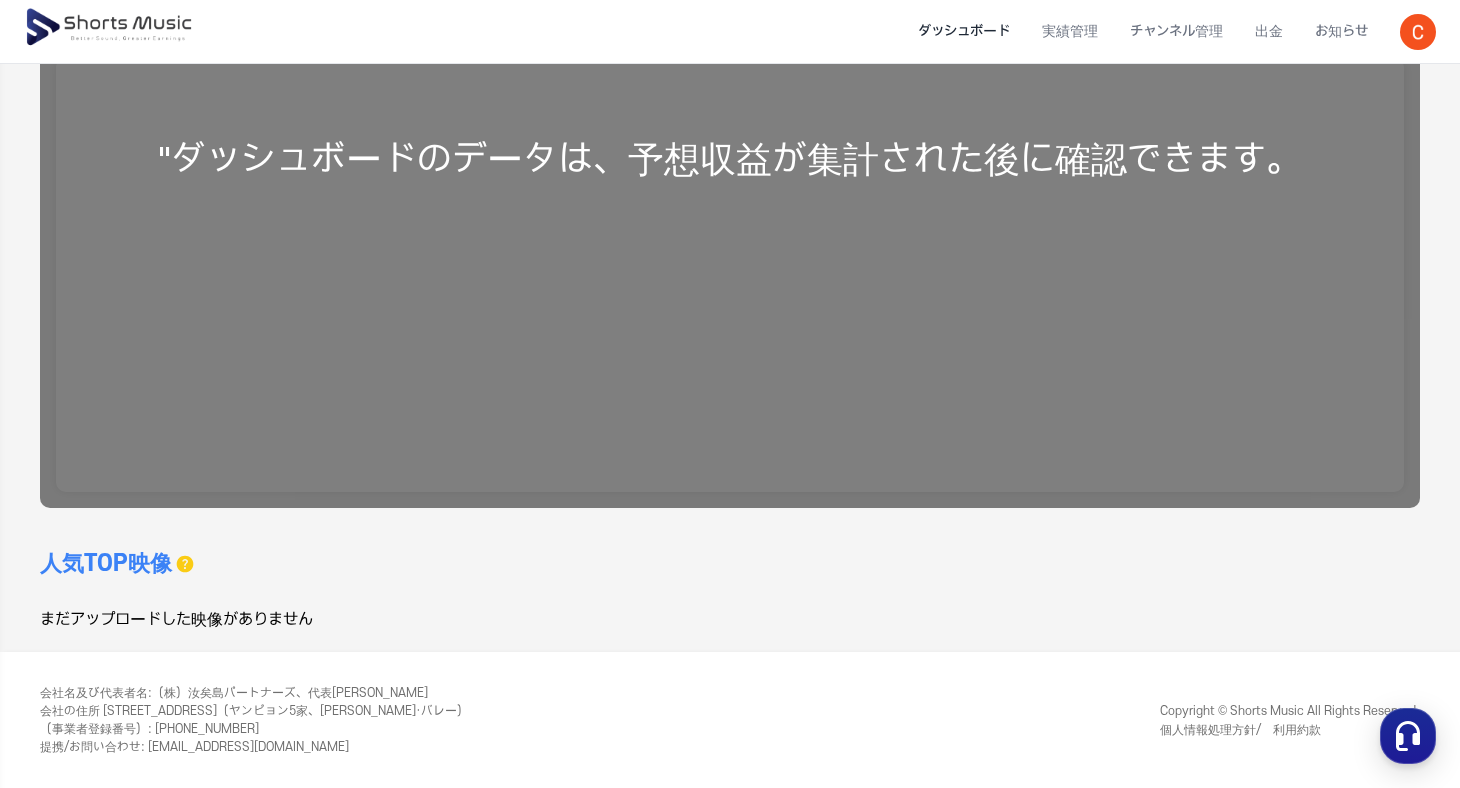 scroll, scrollTop: 0, scrollLeft: 0, axis: both 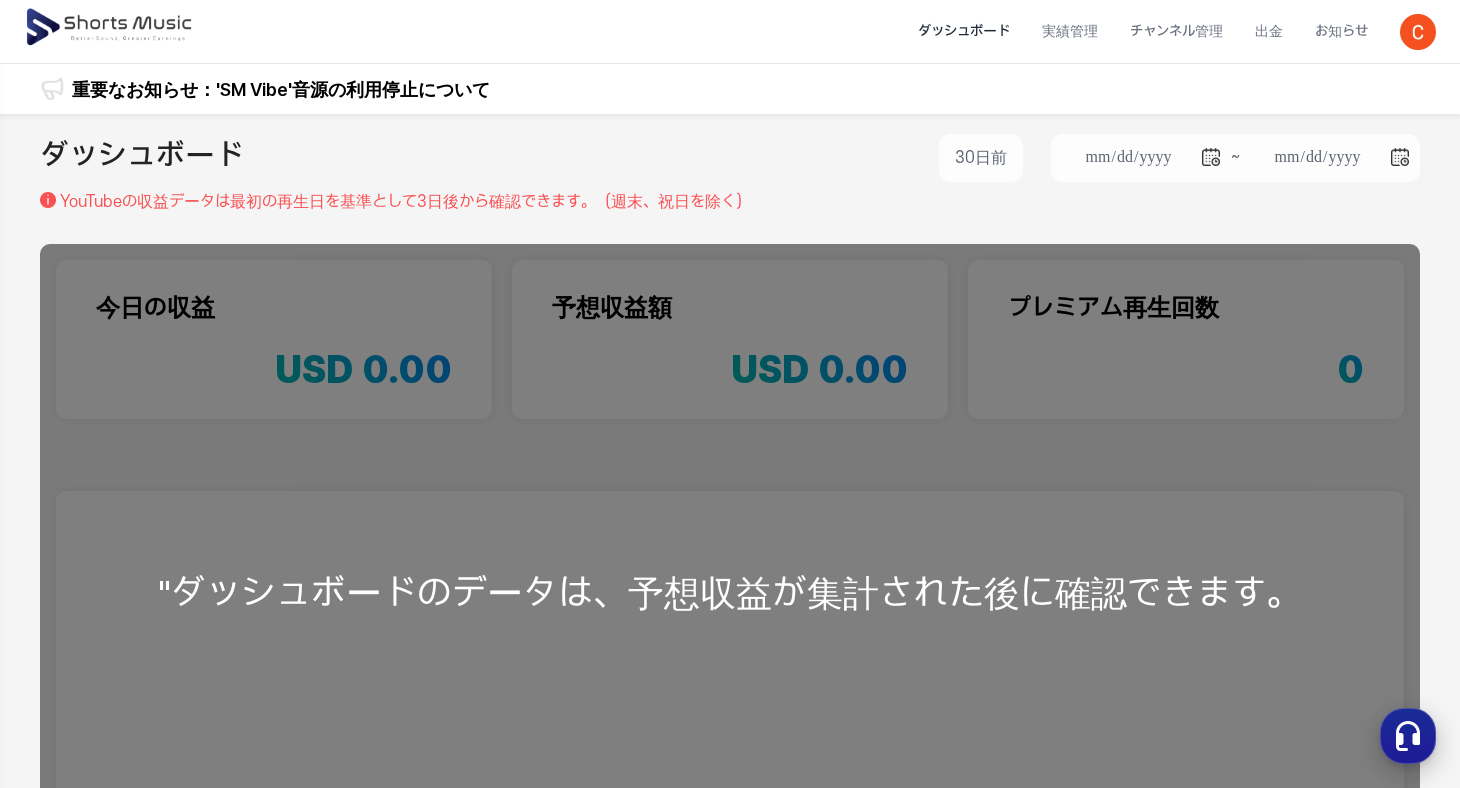click 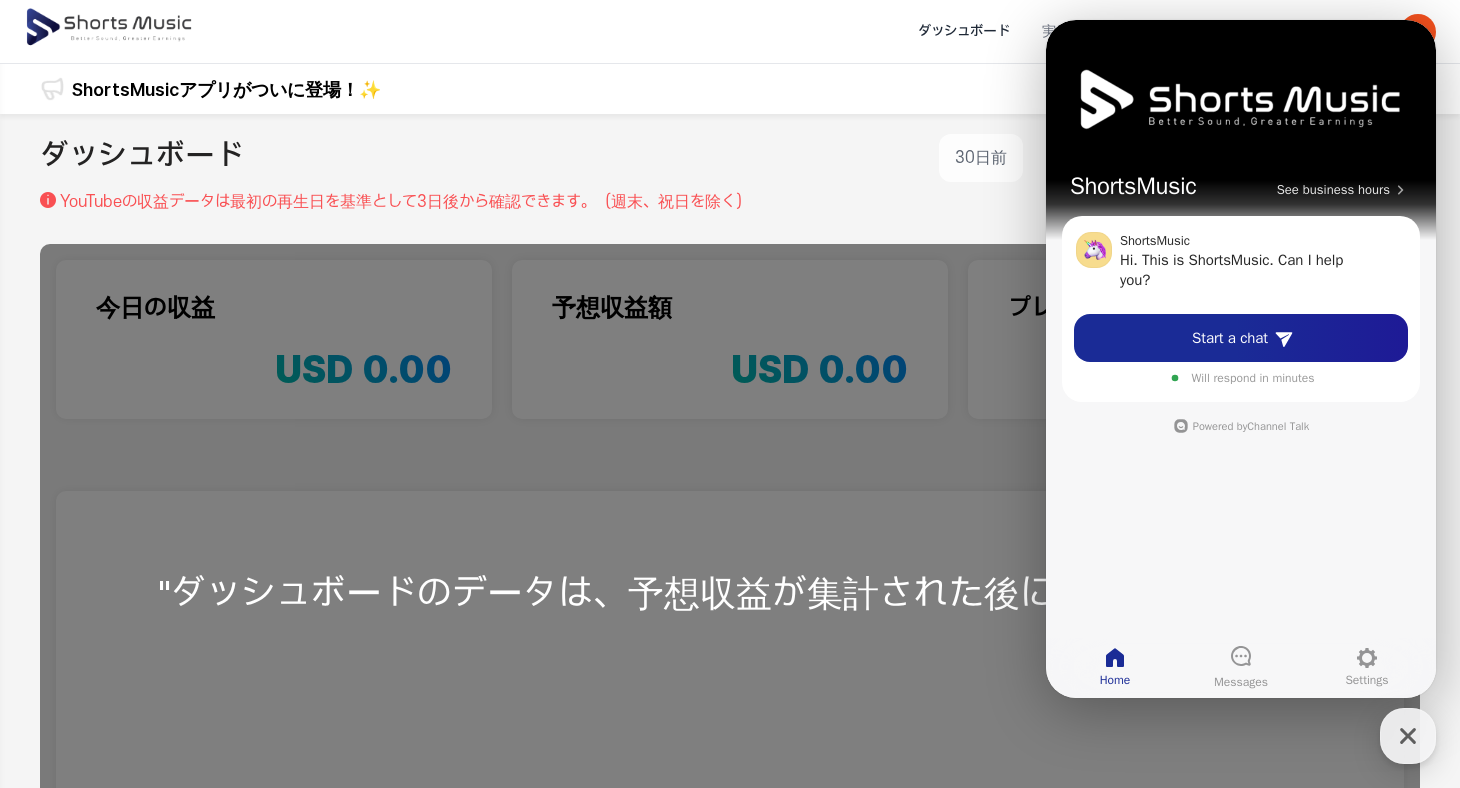 click on "**********" at bounding box center [730, 162] 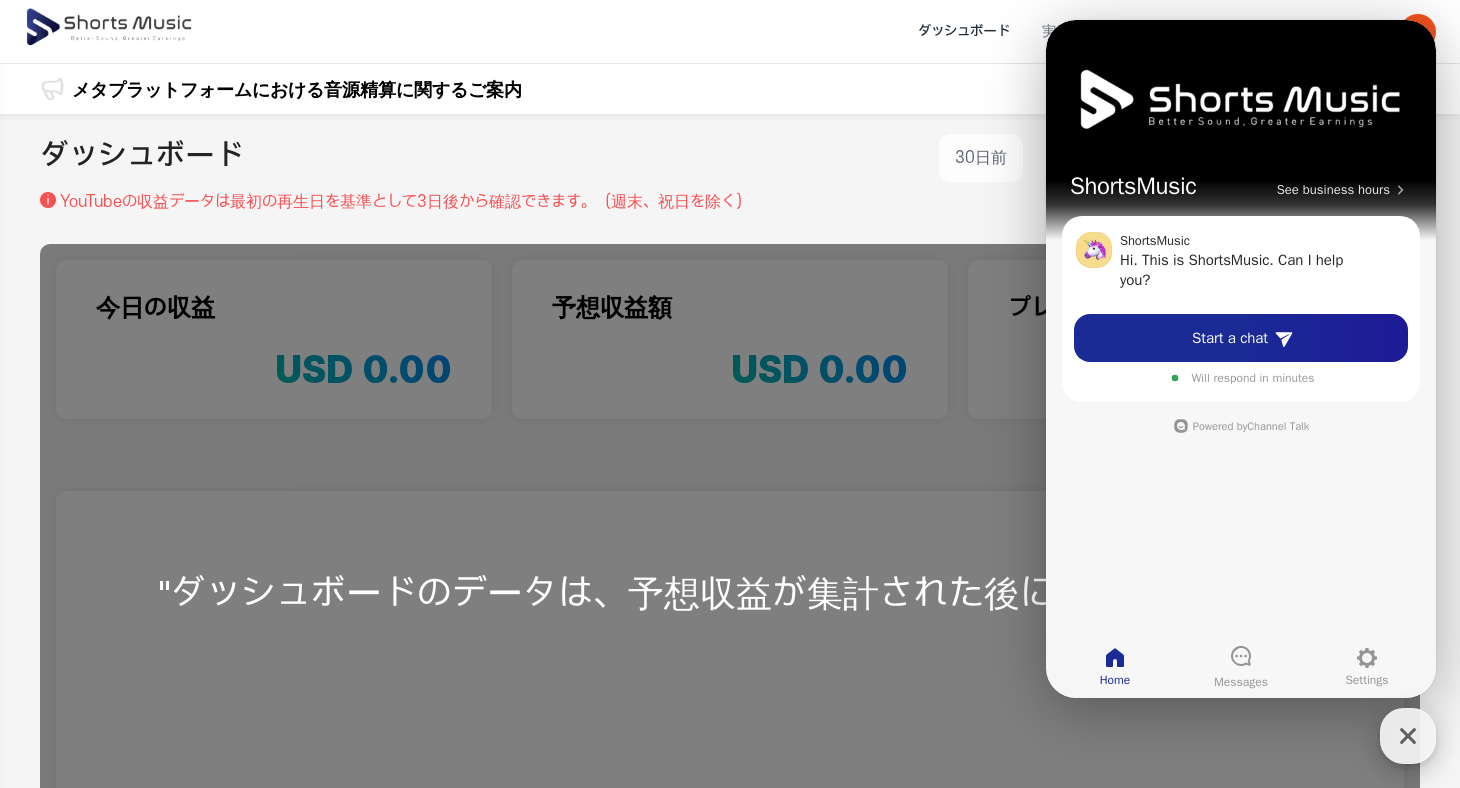 click 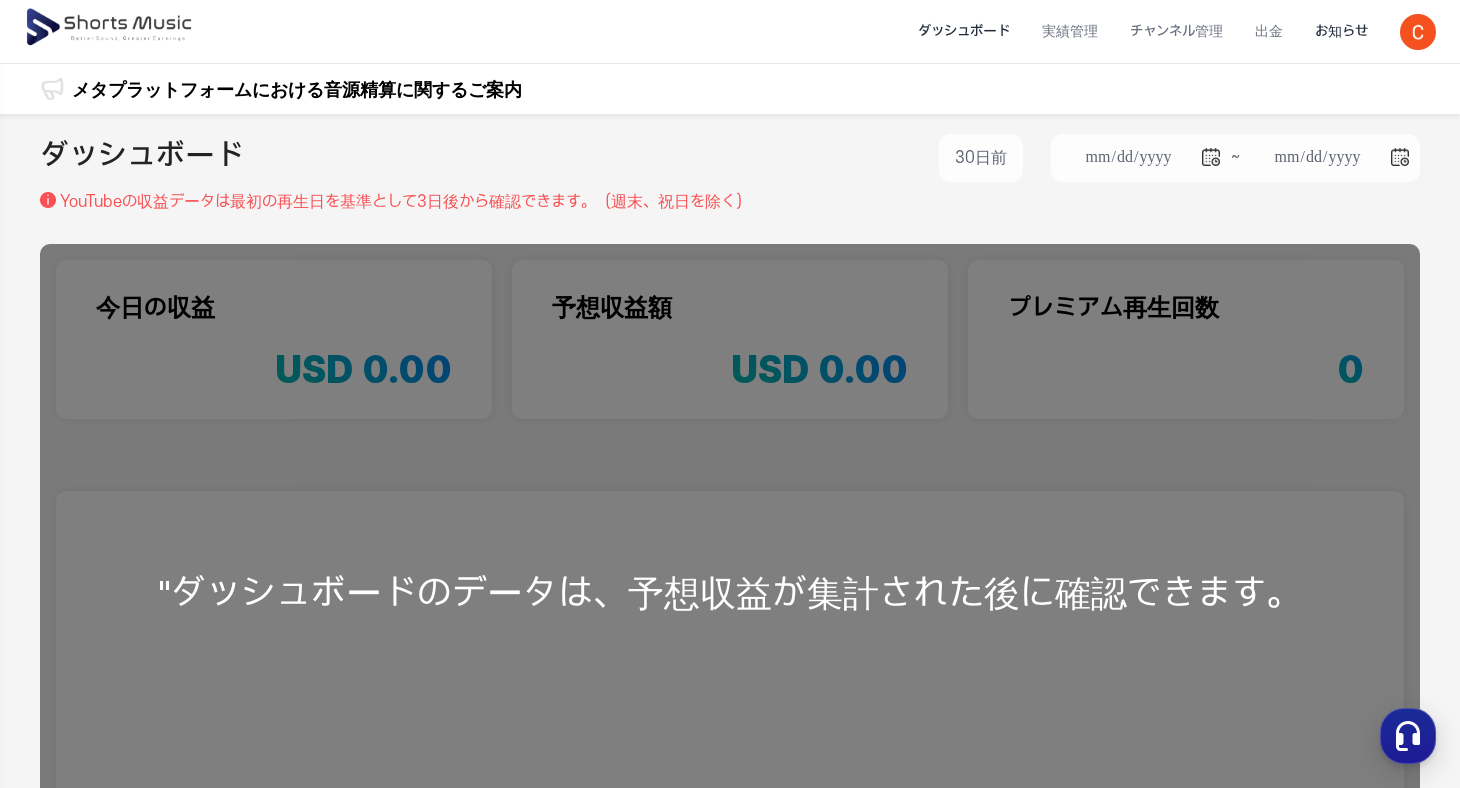 click on "お知らせ" at bounding box center [1341, 31] 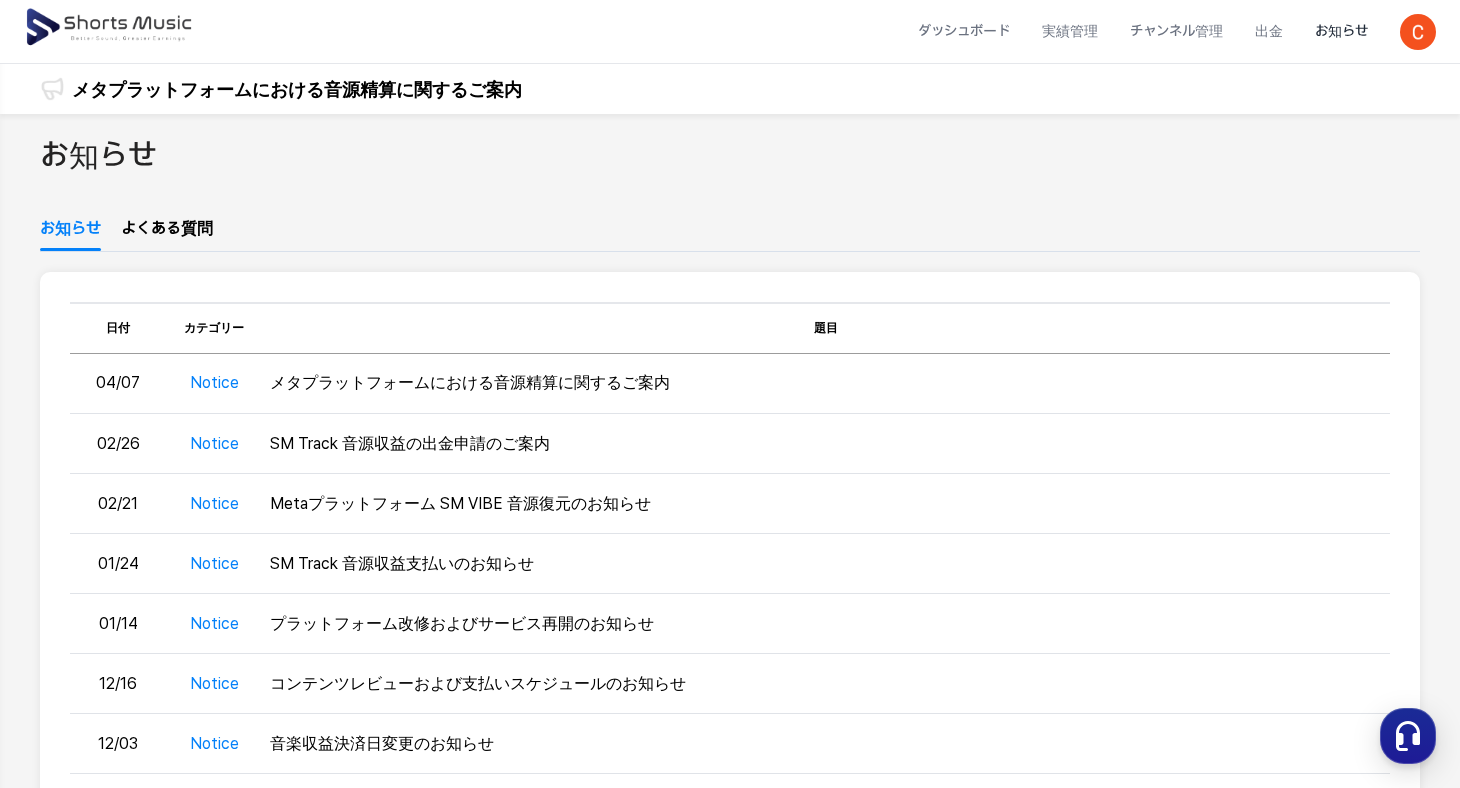 click at bounding box center [110, 28] 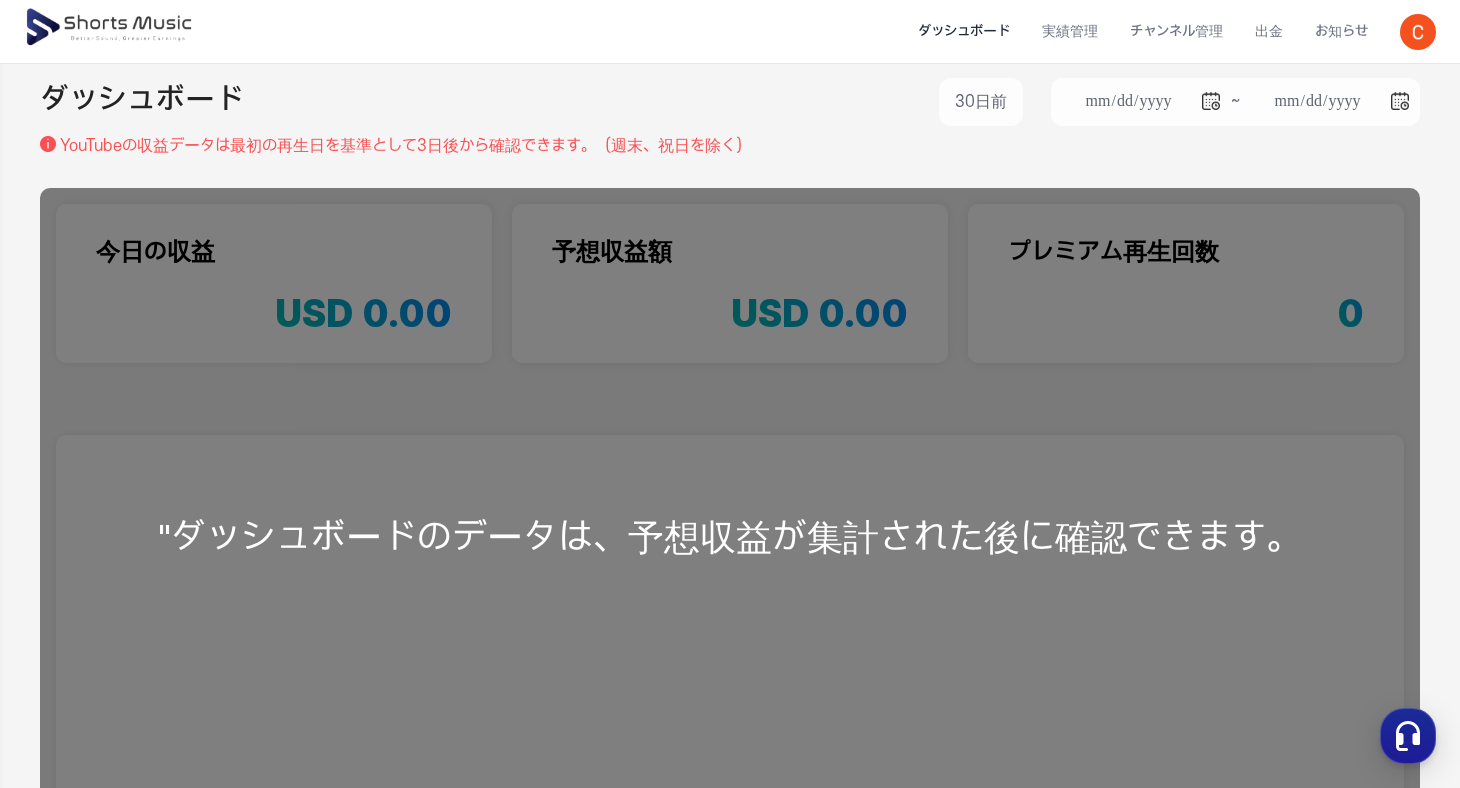 scroll, scrollTop: 0, scrollLeft: 0, axis: both 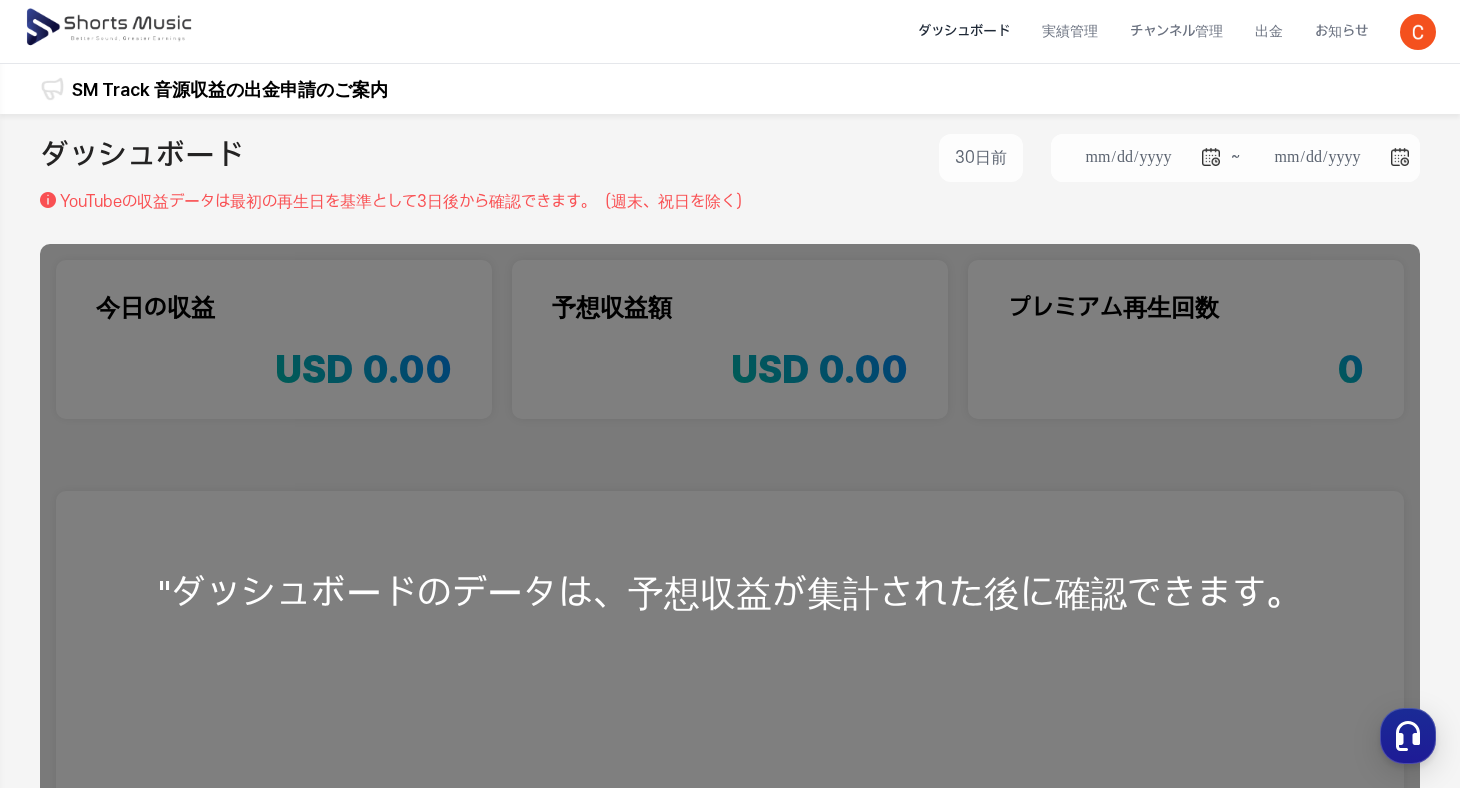 click on "SM Track 音源収益の出金申請のご案内" at bounding box center [230, 89] 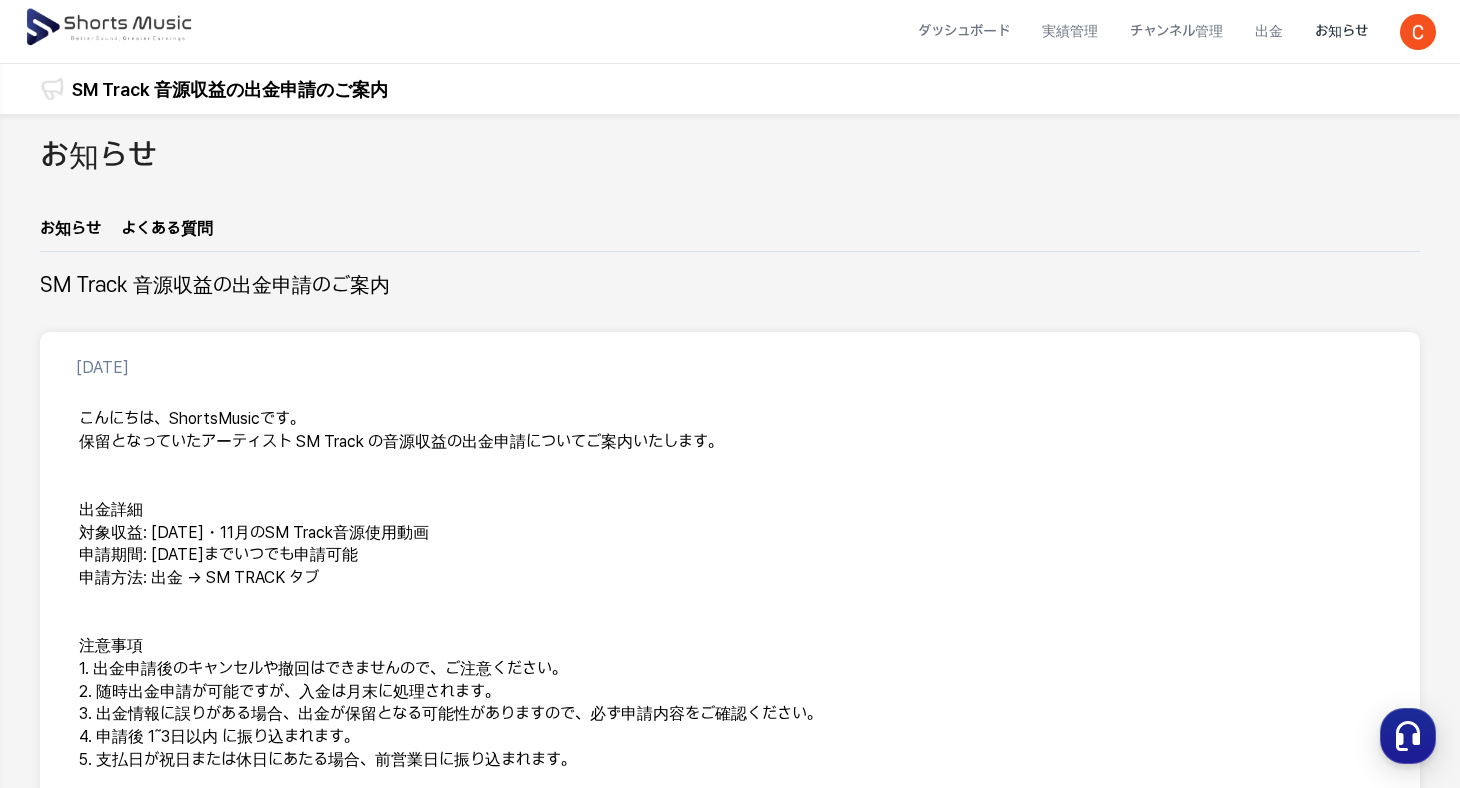 scroll, scrollTop: 319, scrollLeft: 0, axis: vertical 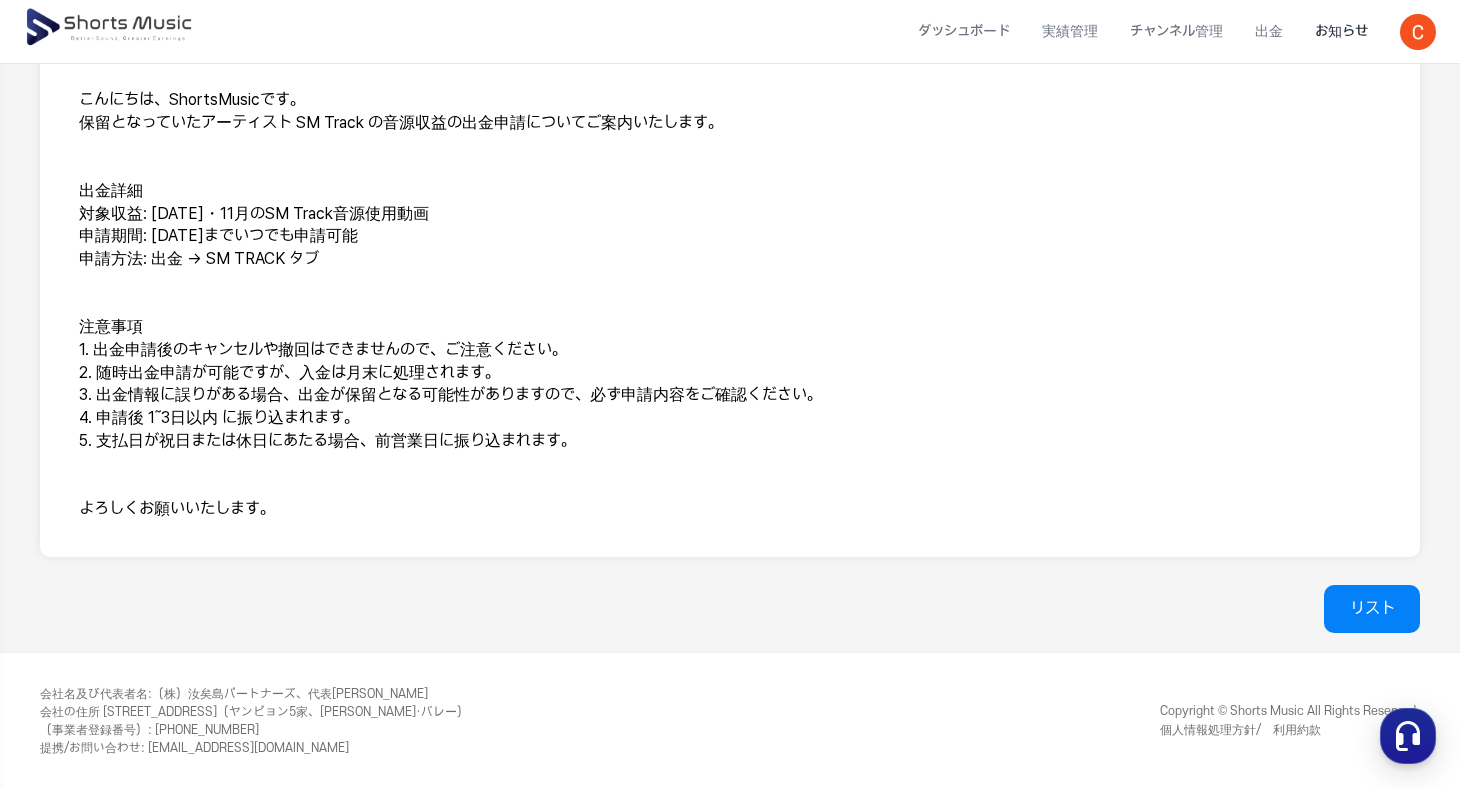 click on "お知らせ" at bounding box center [1341, 31] 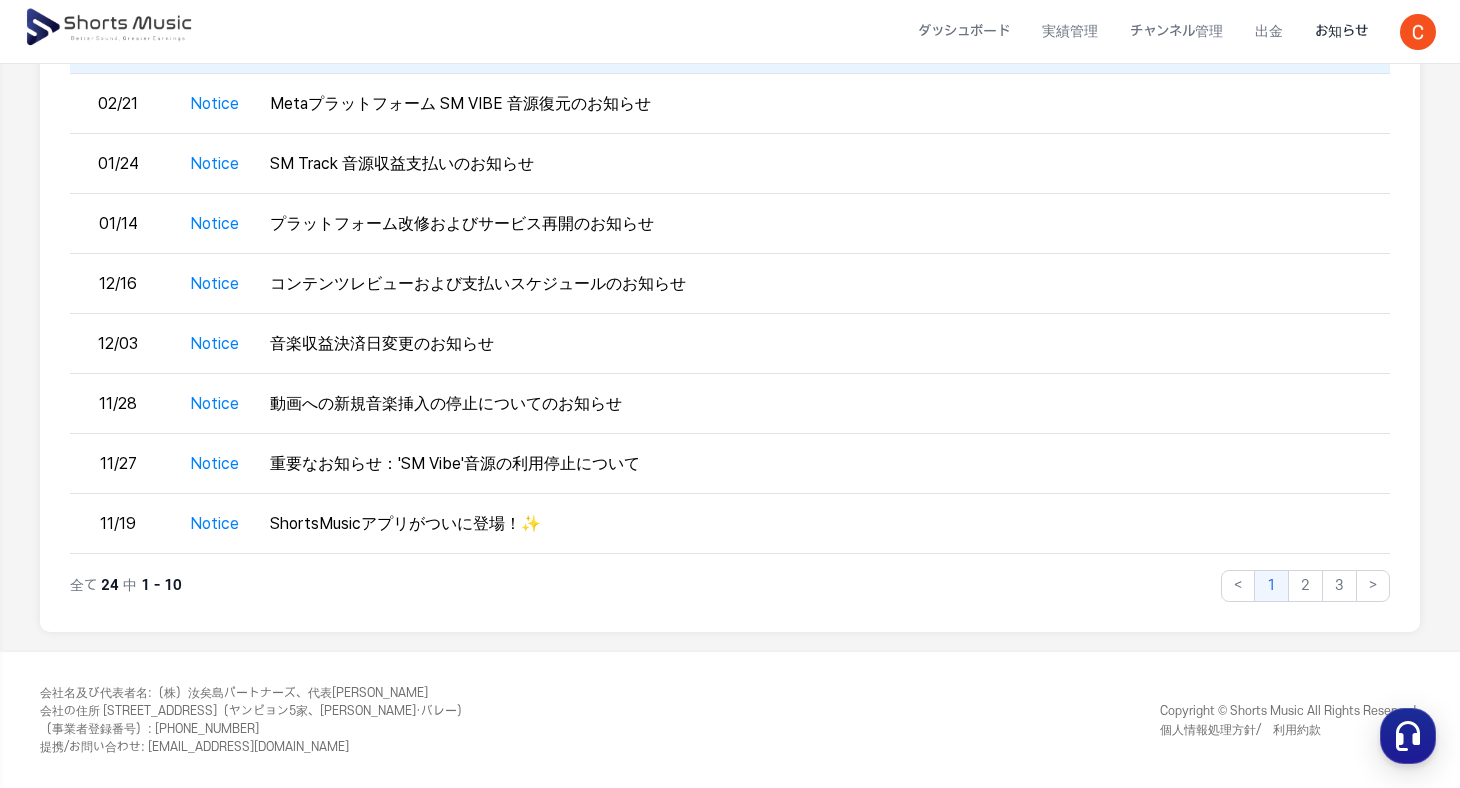 scroll, scrollTop: 0, scrollLeft: 0, axis: both 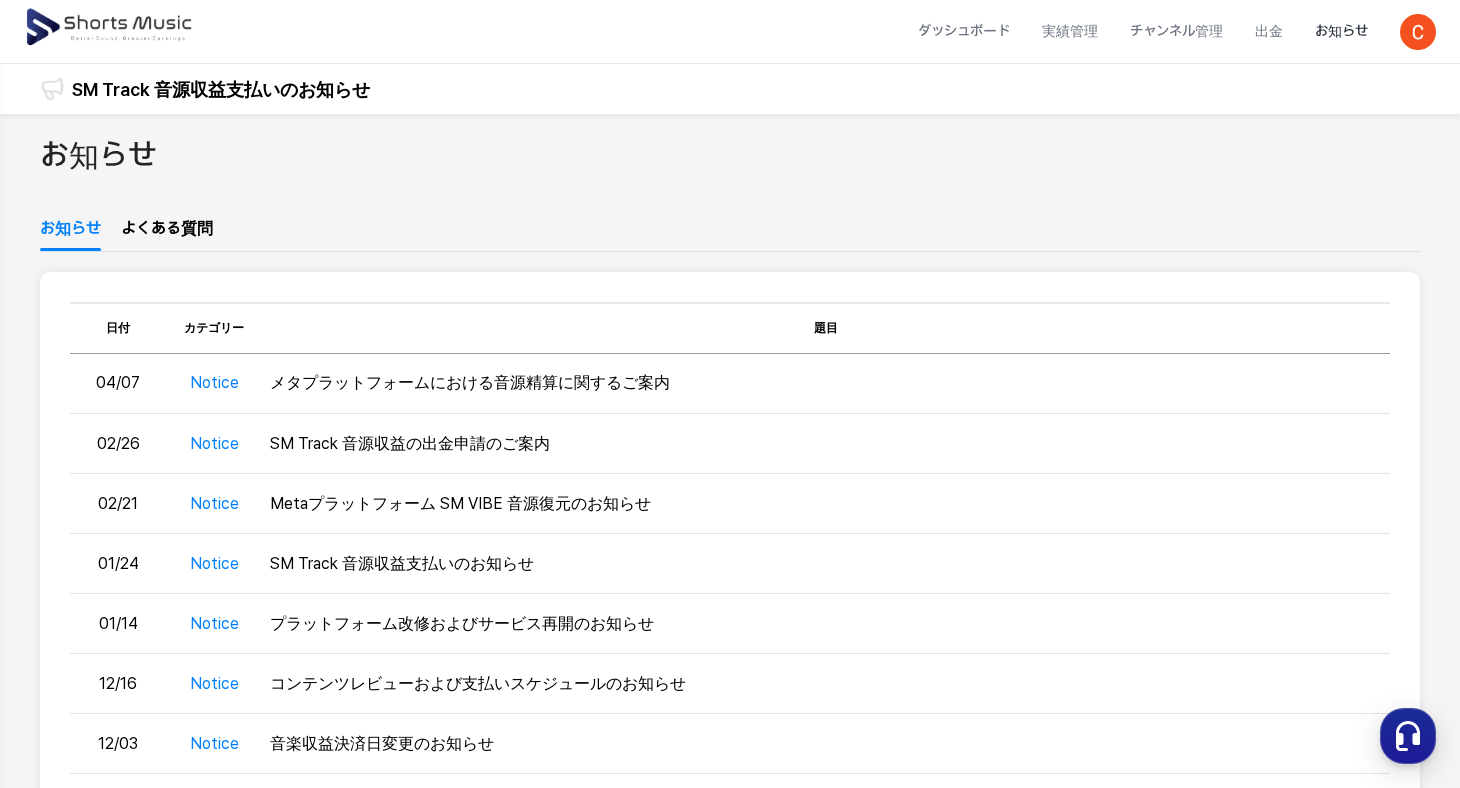click at bounding box center (110, 28) 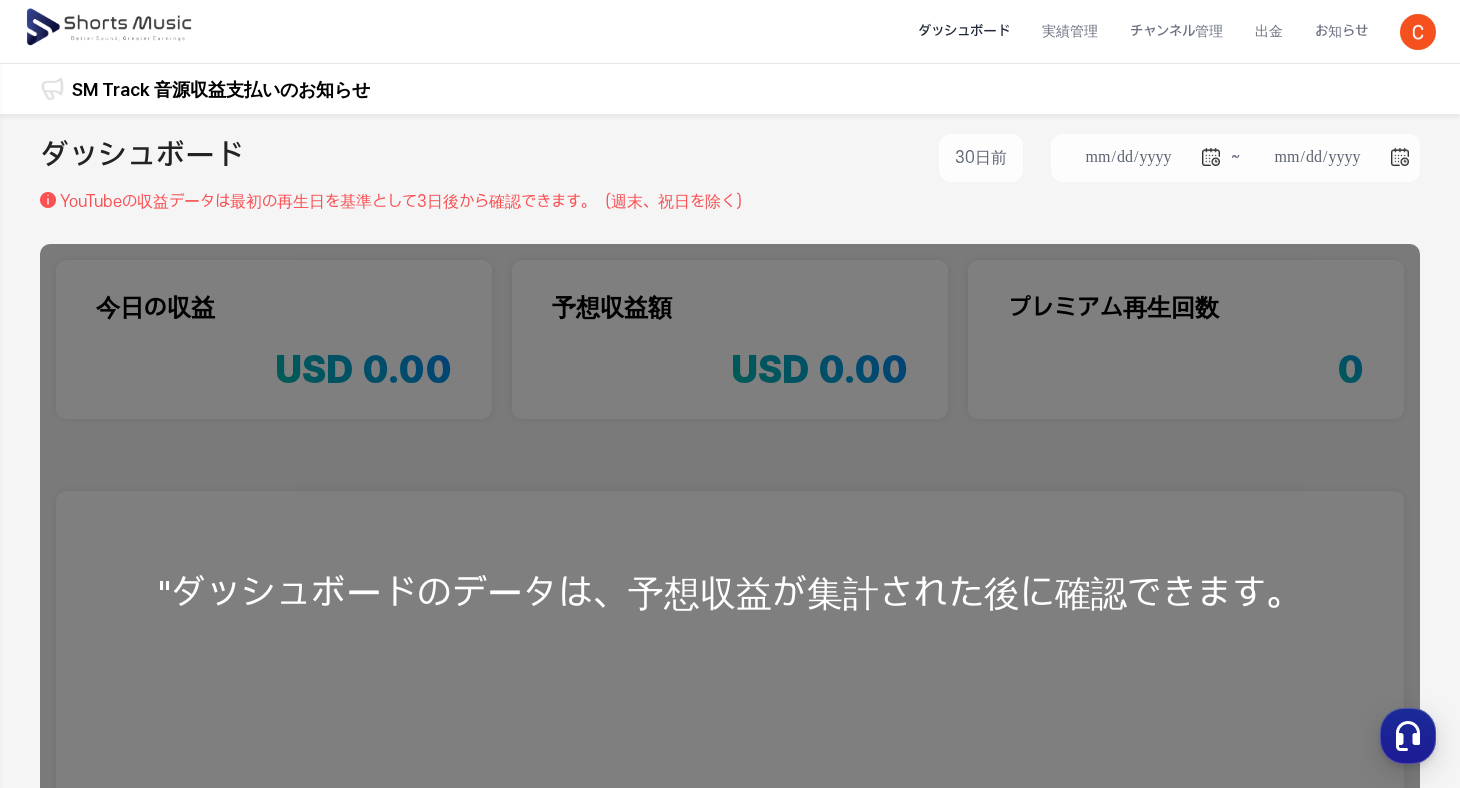 click on "YouTubeの収益データは最初の再生日を基準とし て[DATE]から確認できます。（週末、祝日を除く）" at bounding box center [405, 202] 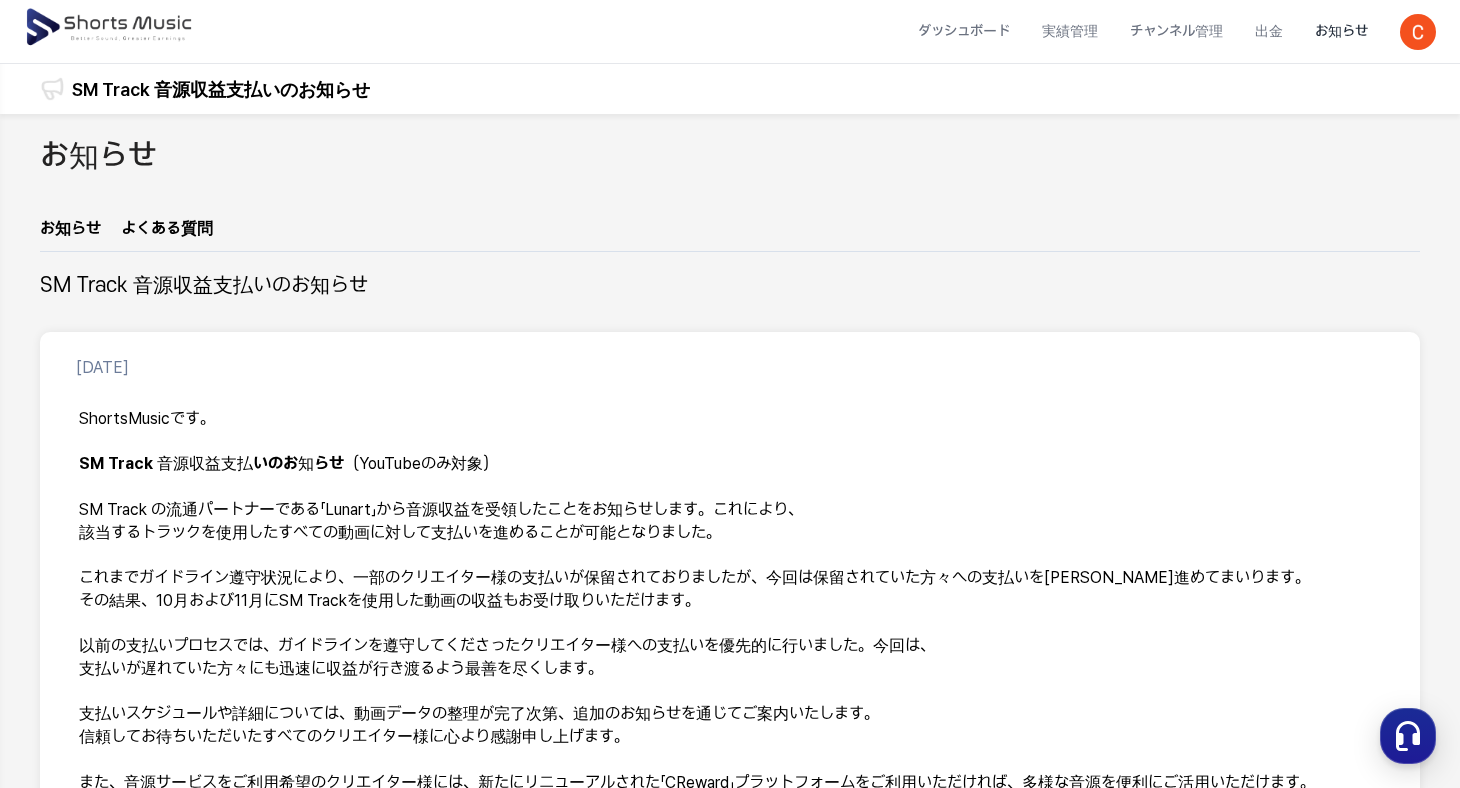 click at bounding box center [110, 28] 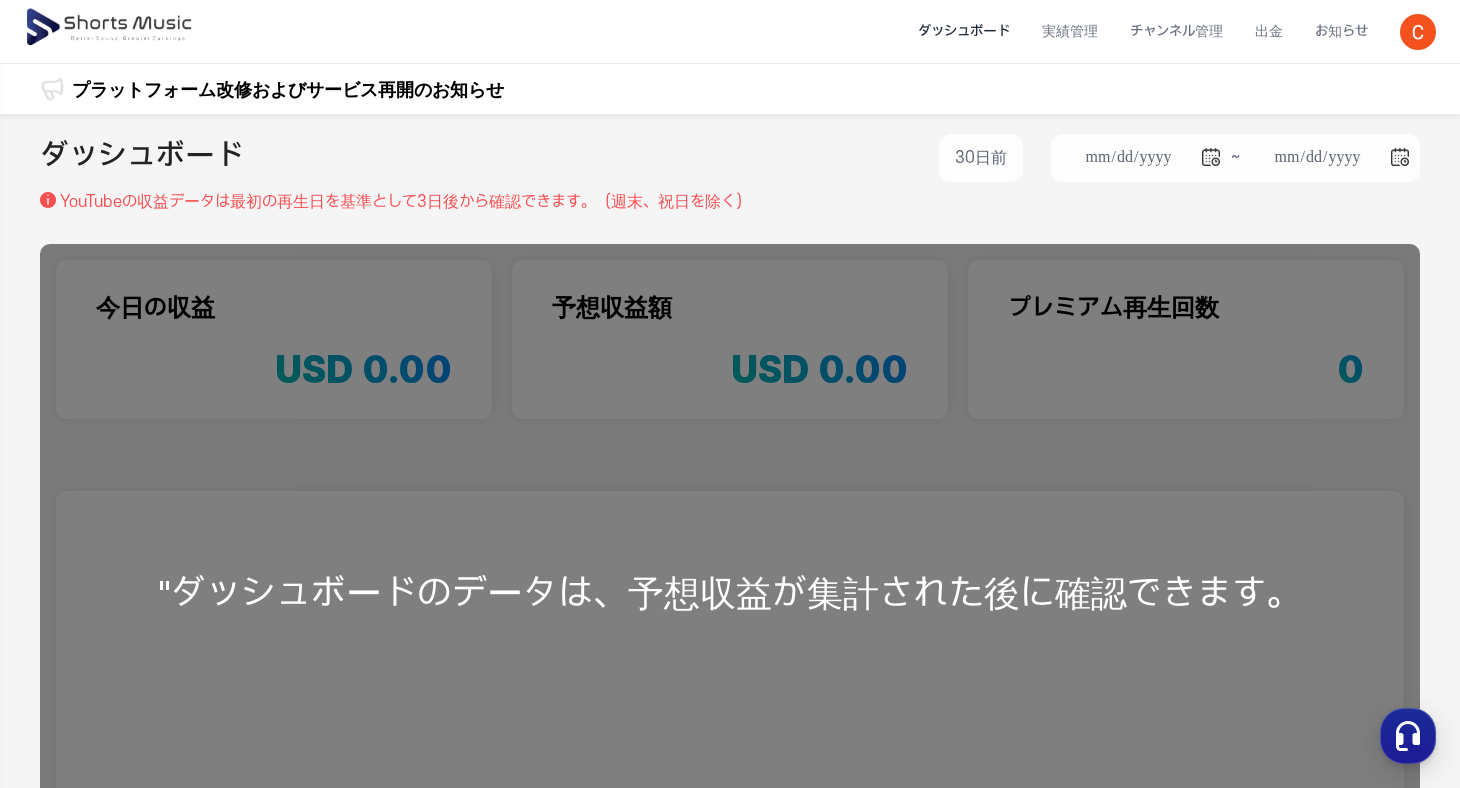 click on "ダッシュボード" at bounding box center (964, 31) 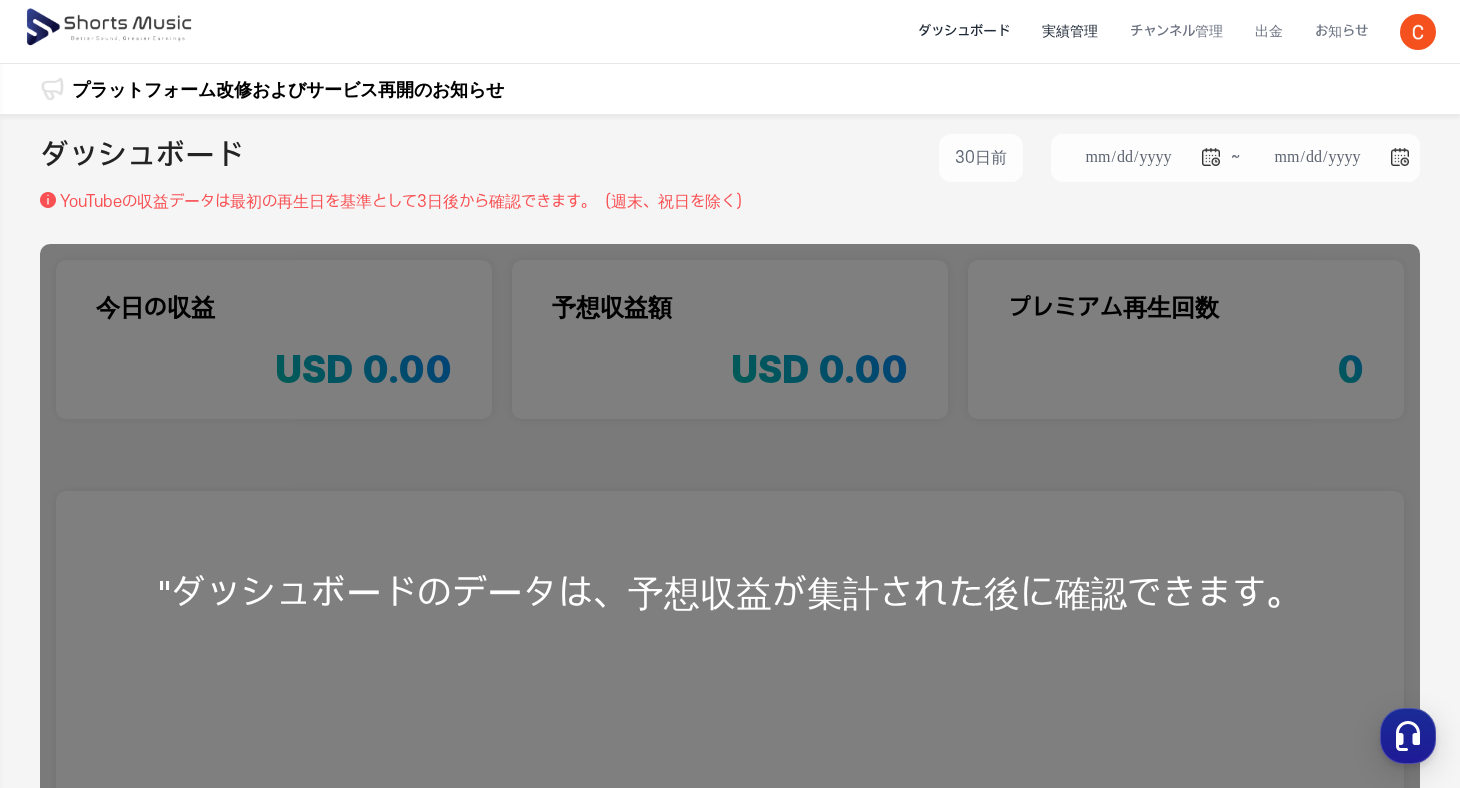 click on "実績管理" at bounding box center (1070, 31) 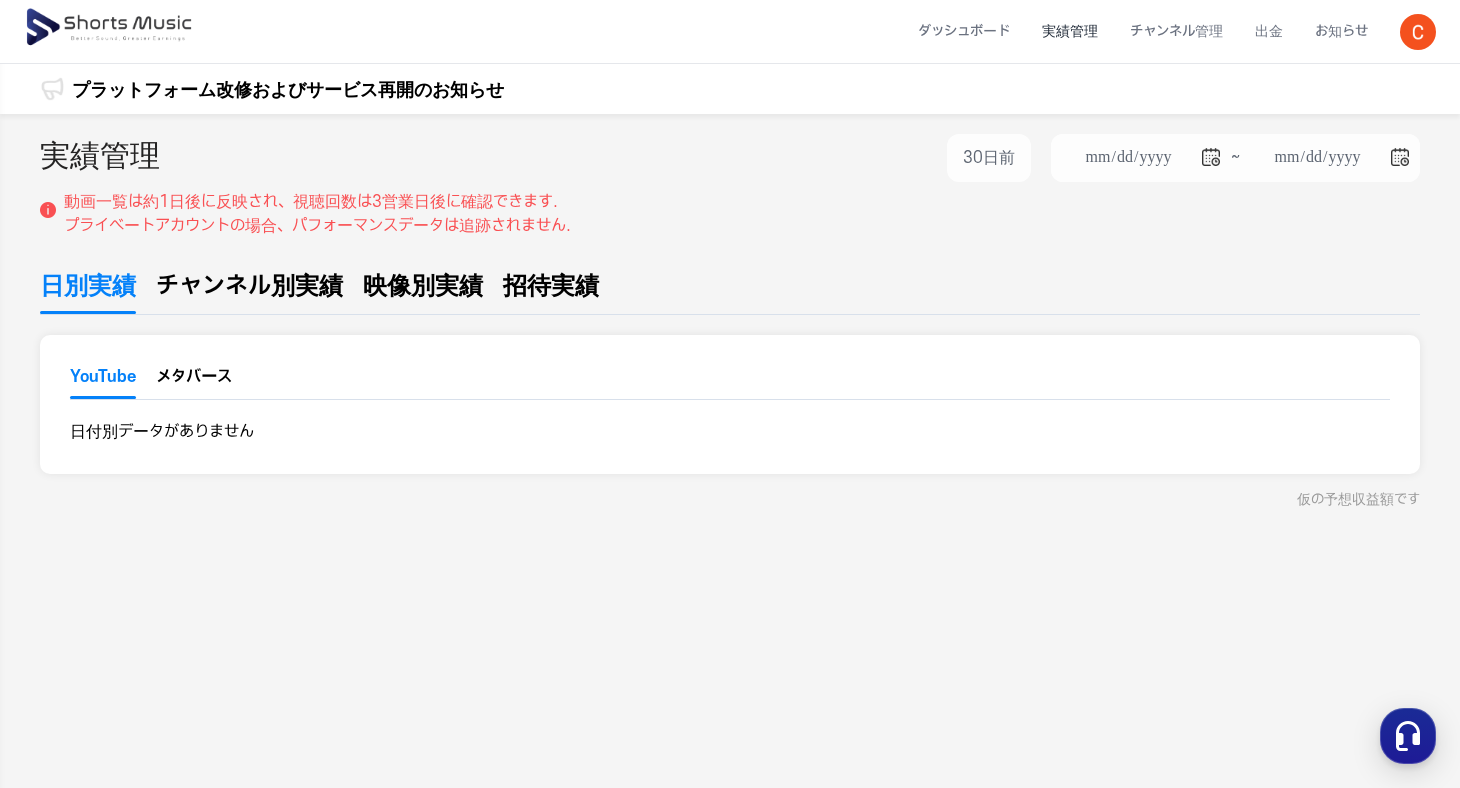 click on "実績管理" at bounding box center [1070, 31] 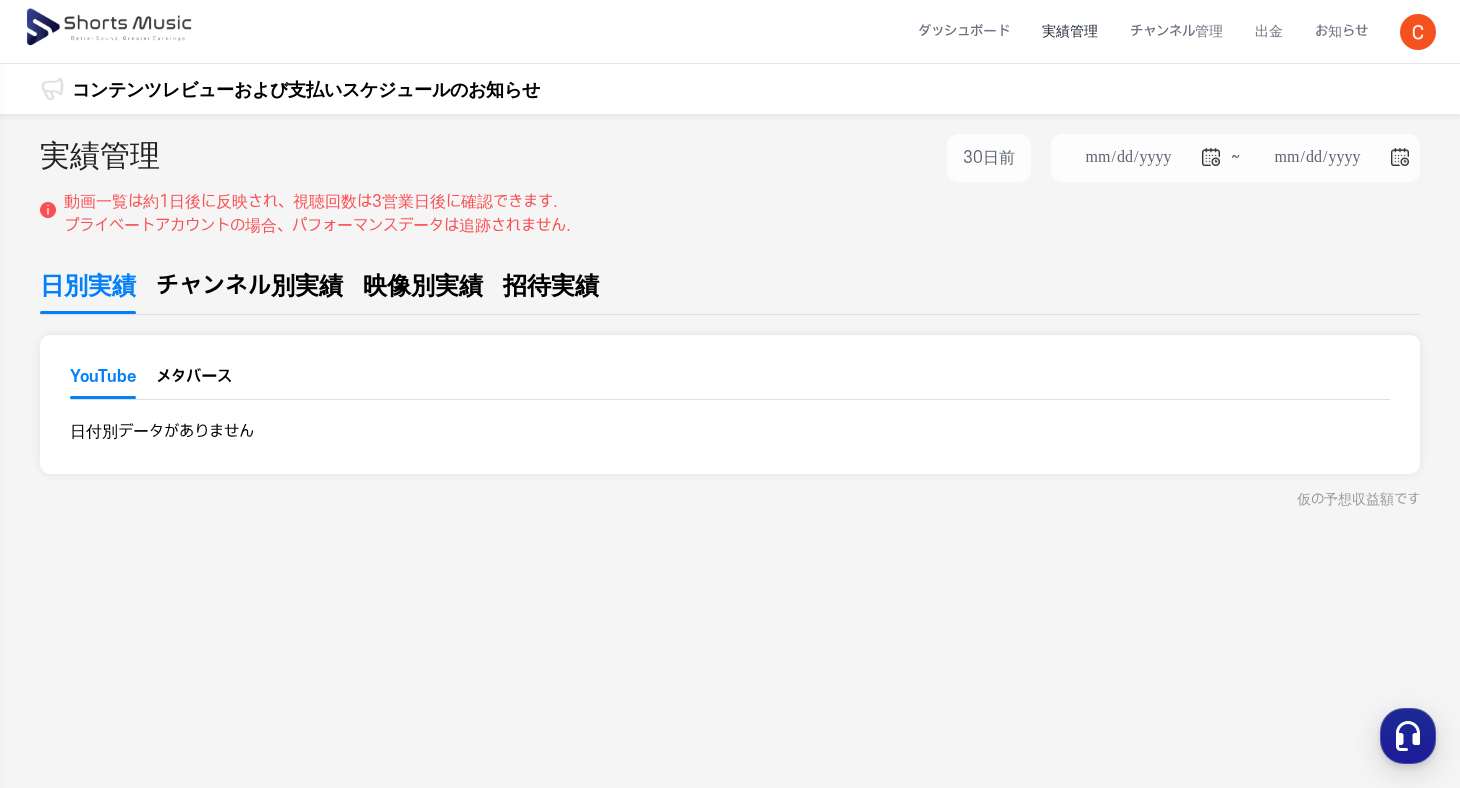 click on "招待実績" at bounding box center [551, 286] 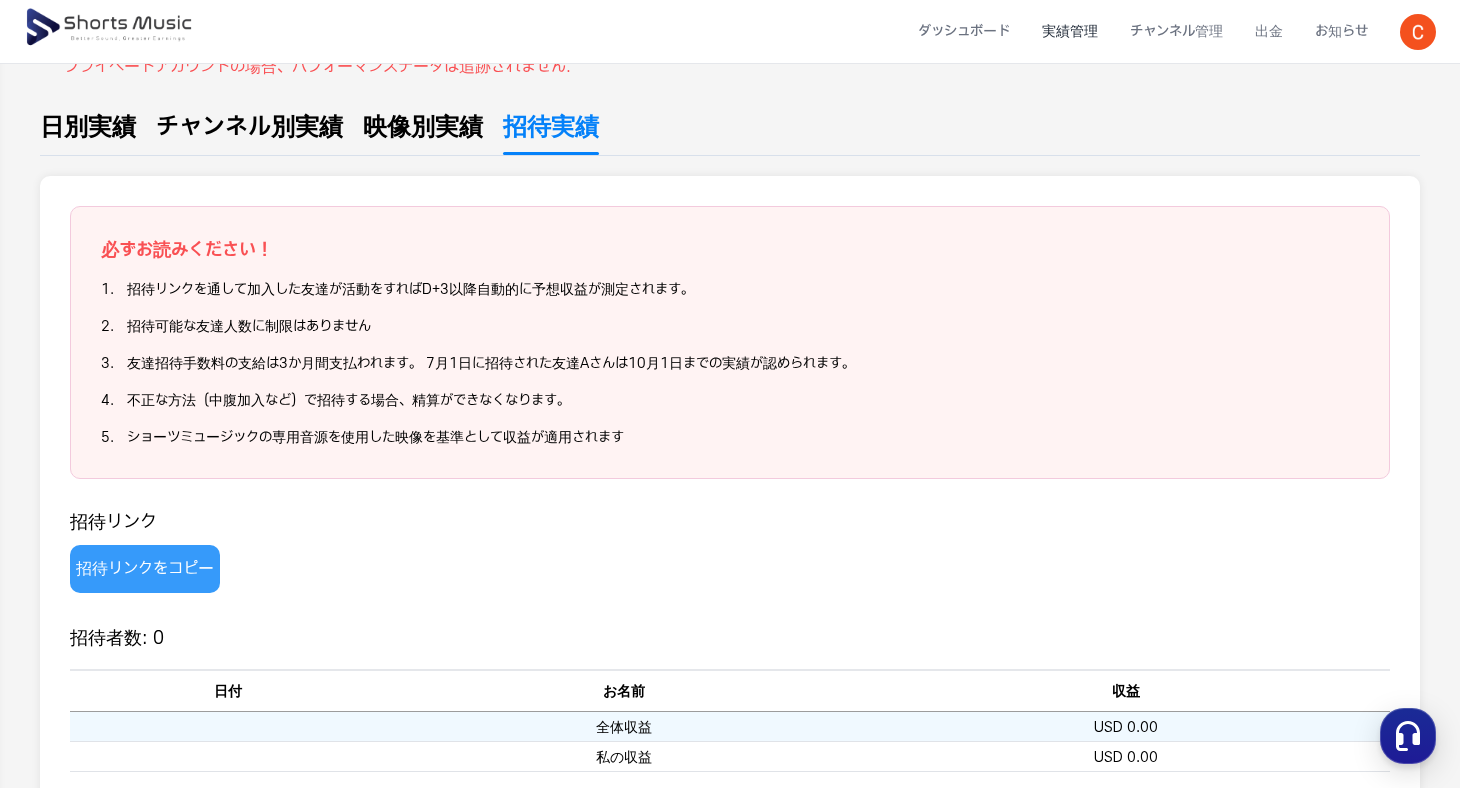 scroll, scrollTop: 162, scrollLeft: 0, axis: vertical 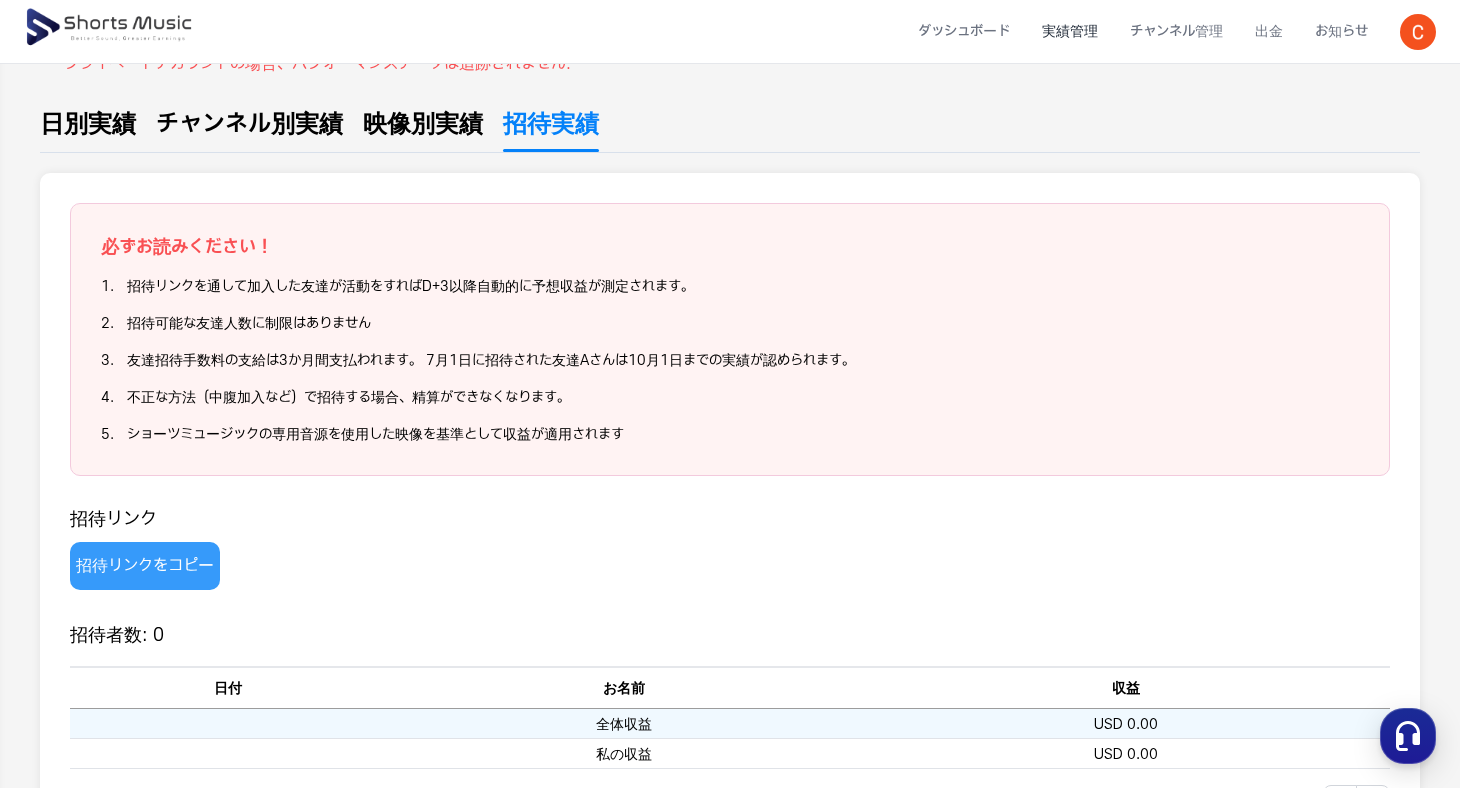 click on "招待リンクをコピー" at bounding box center [145, 566] 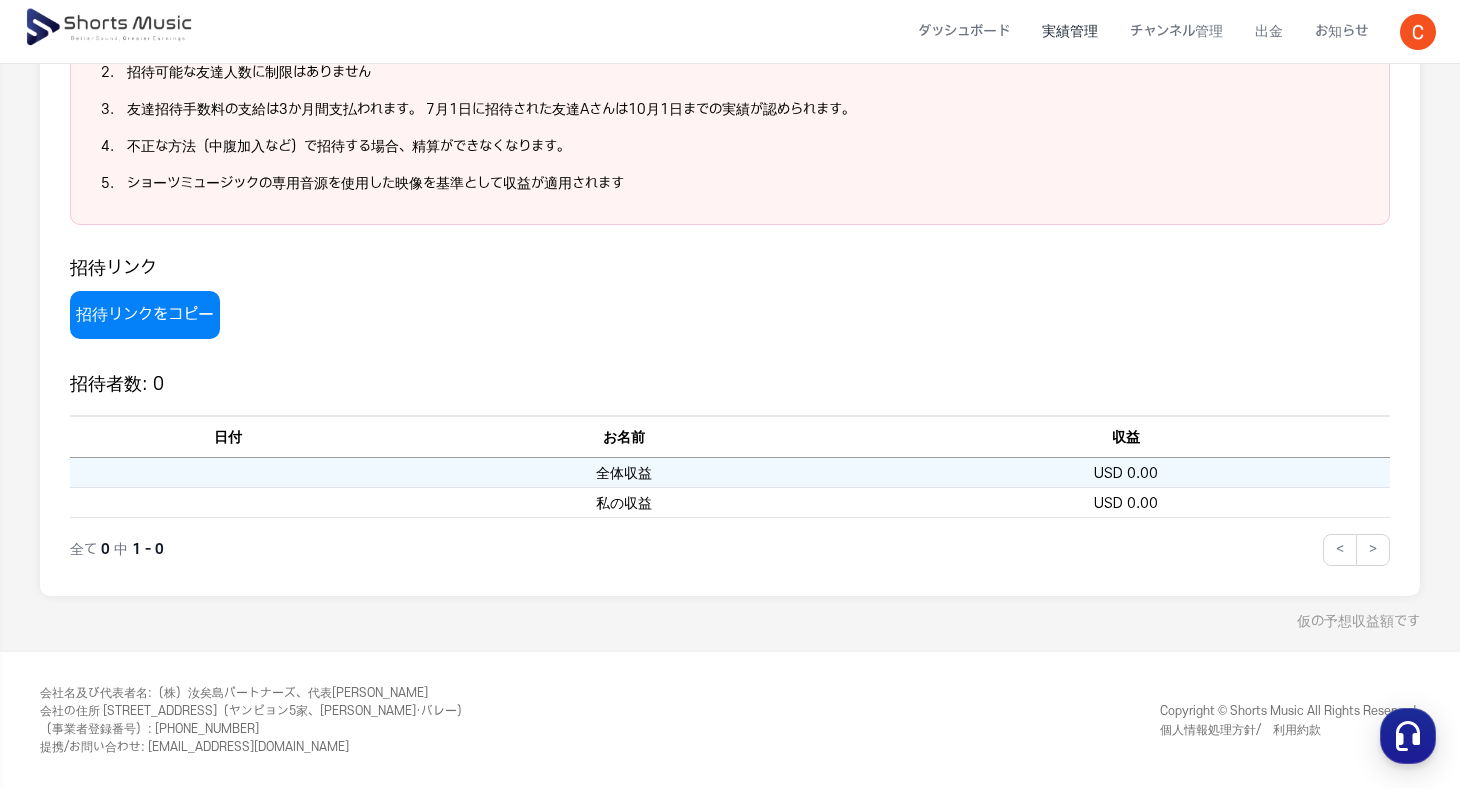 scroll, scrollTop: 0, scrollLeft: 0, axis: both 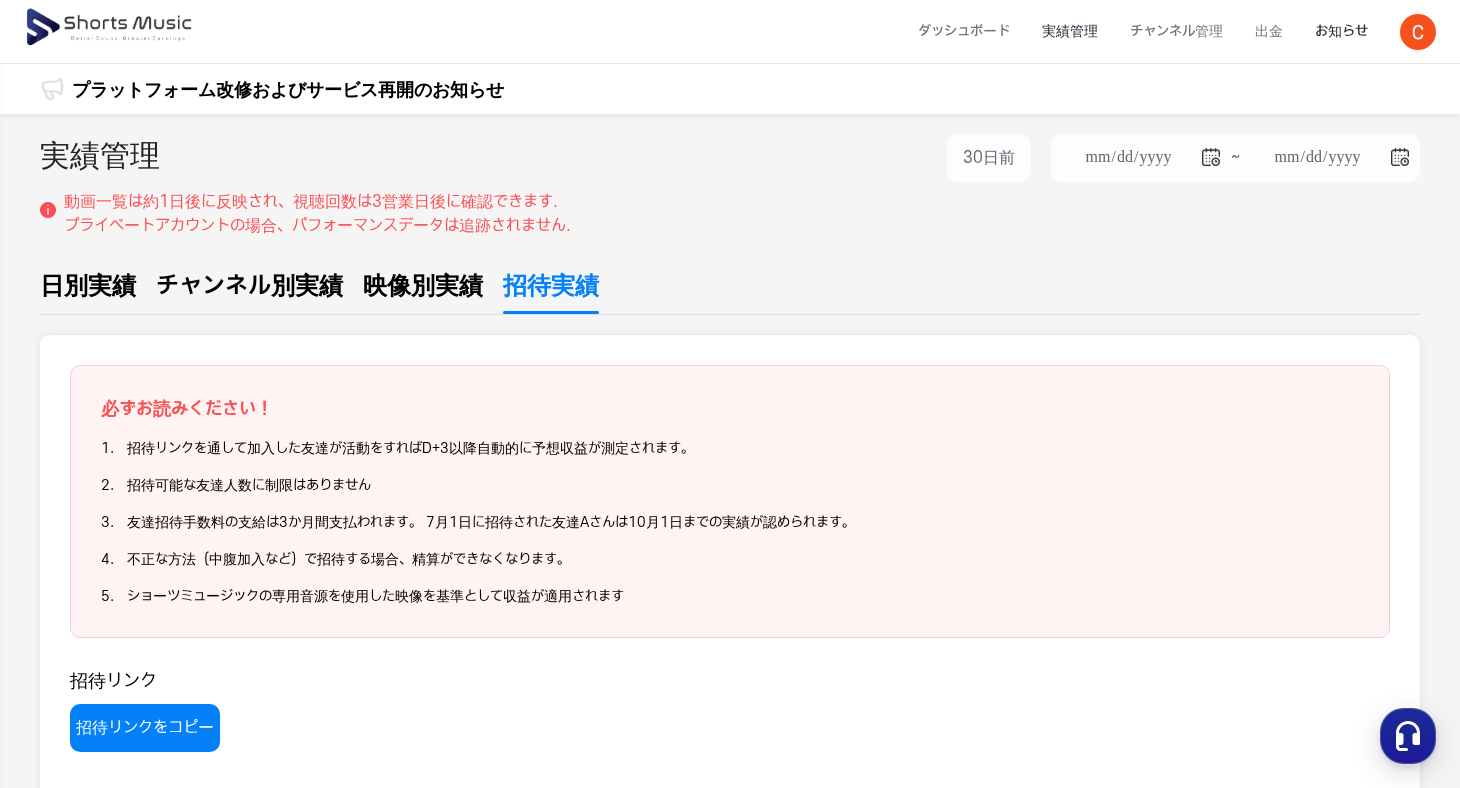 click on "お知らせ" at bounding box center [1341, 31] 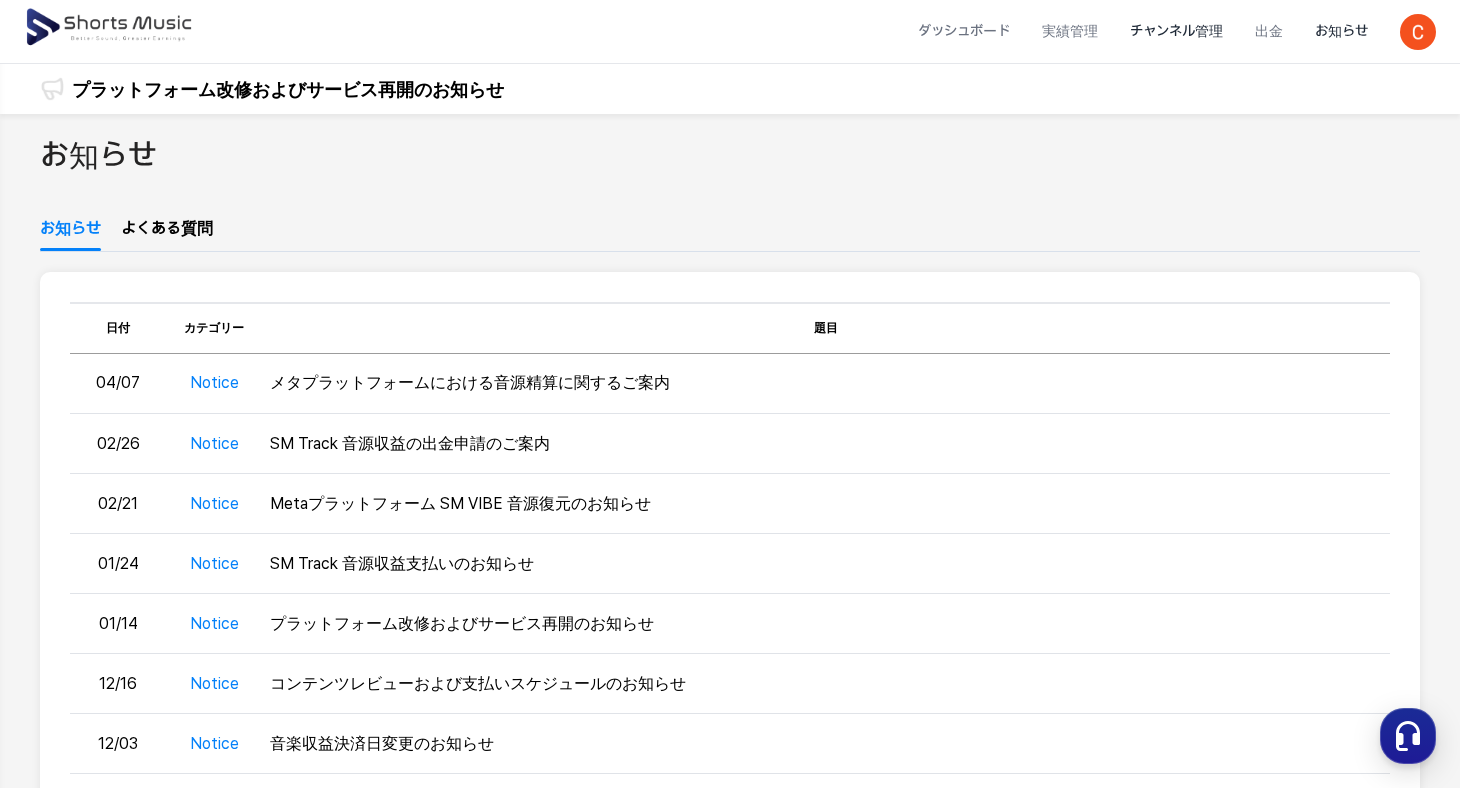 click on "チャンネル管理" at bounding box center (1176, 31) 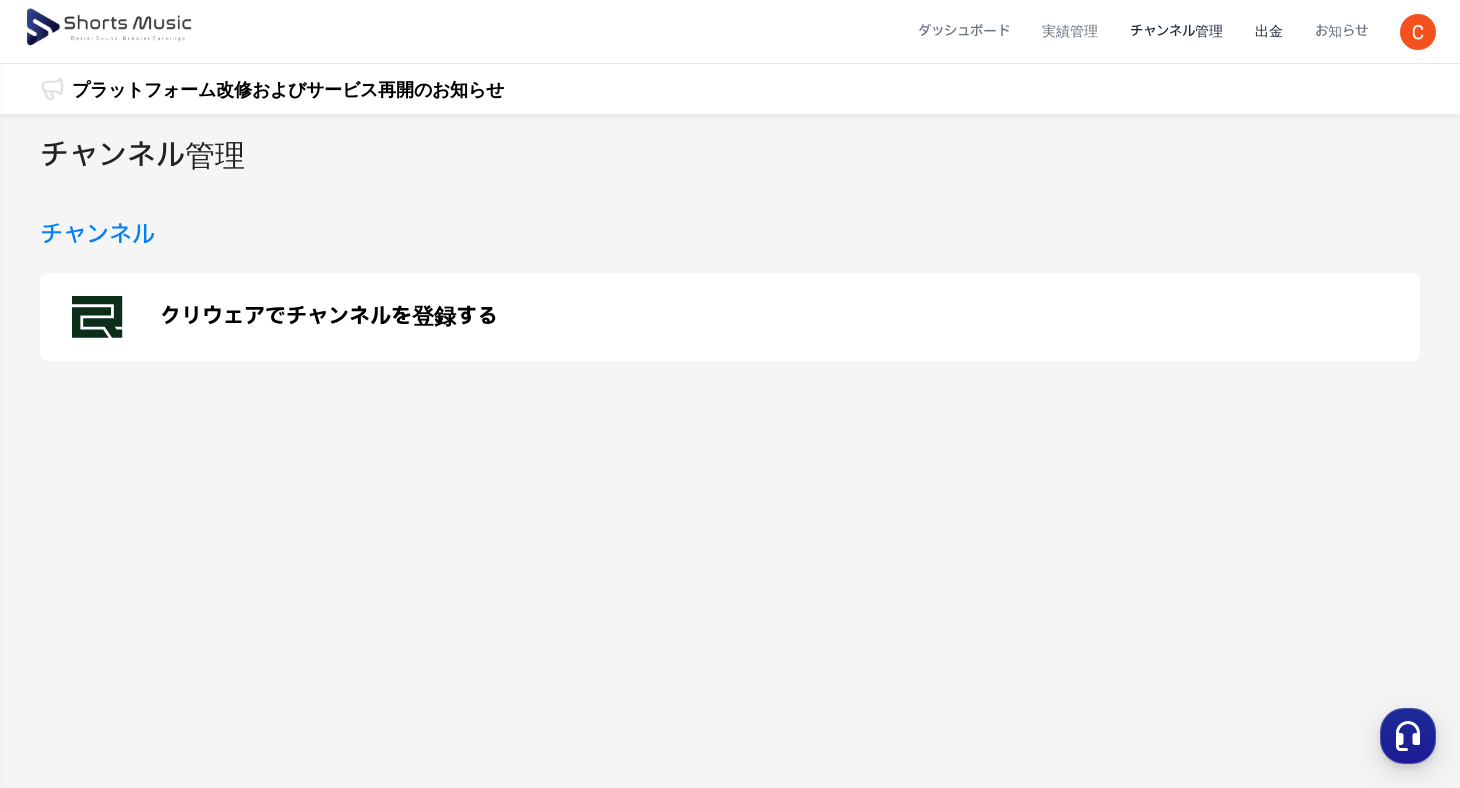 click on "出金" at bounding box center (1269, 31) 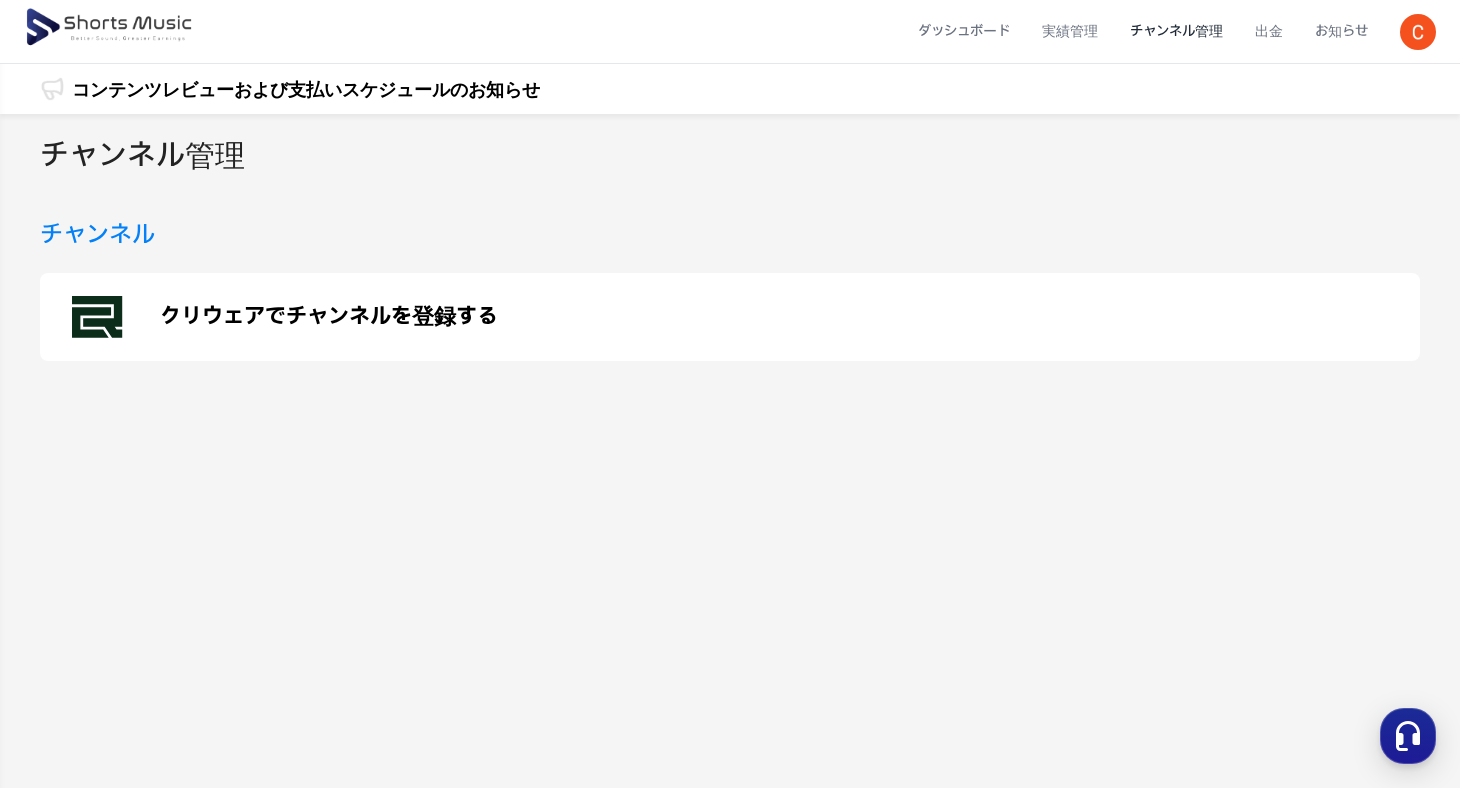 click on "チャンネル管理" at bounding box center (1176, 31) 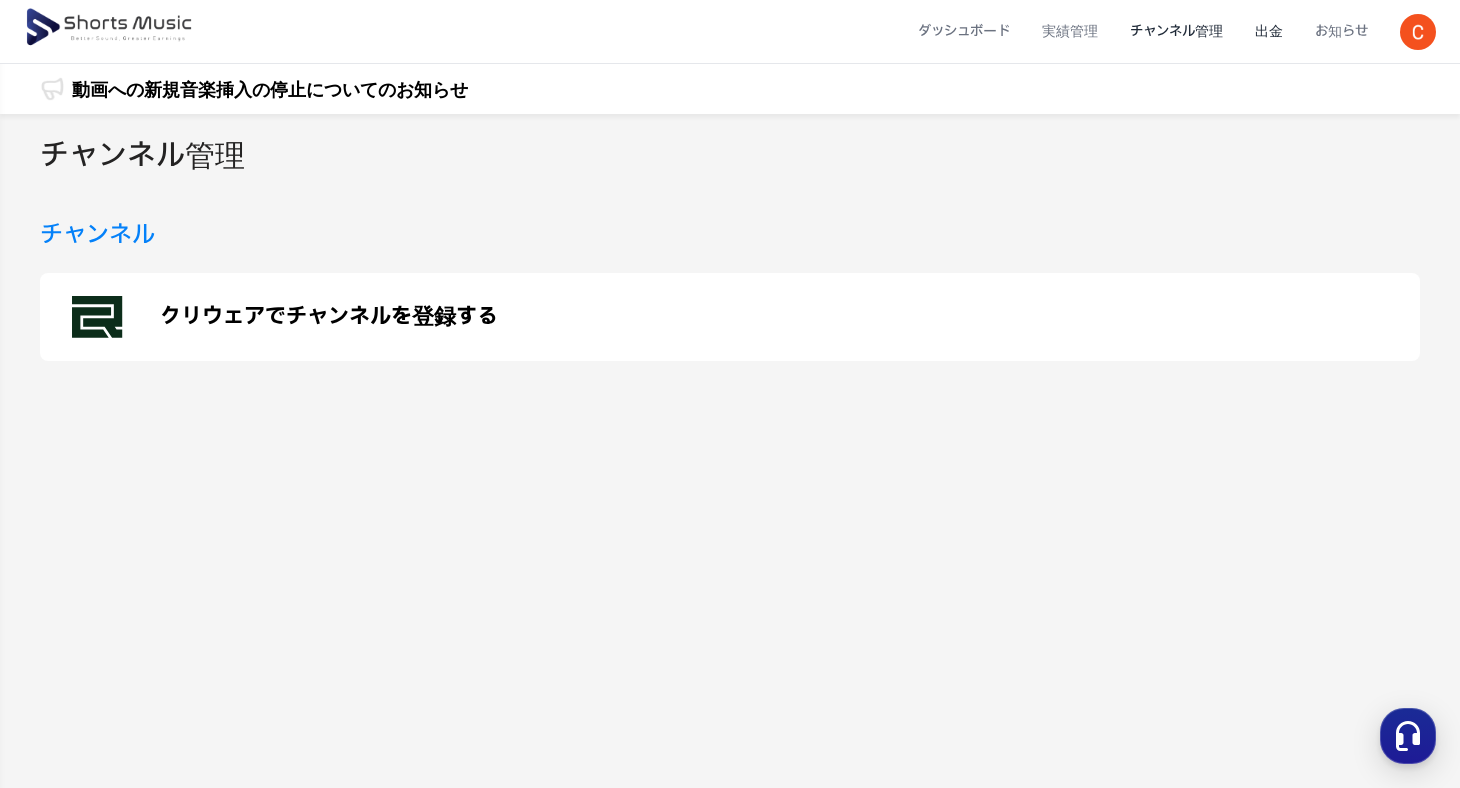click on "お知らせ" at bounding box center (1341, 31) 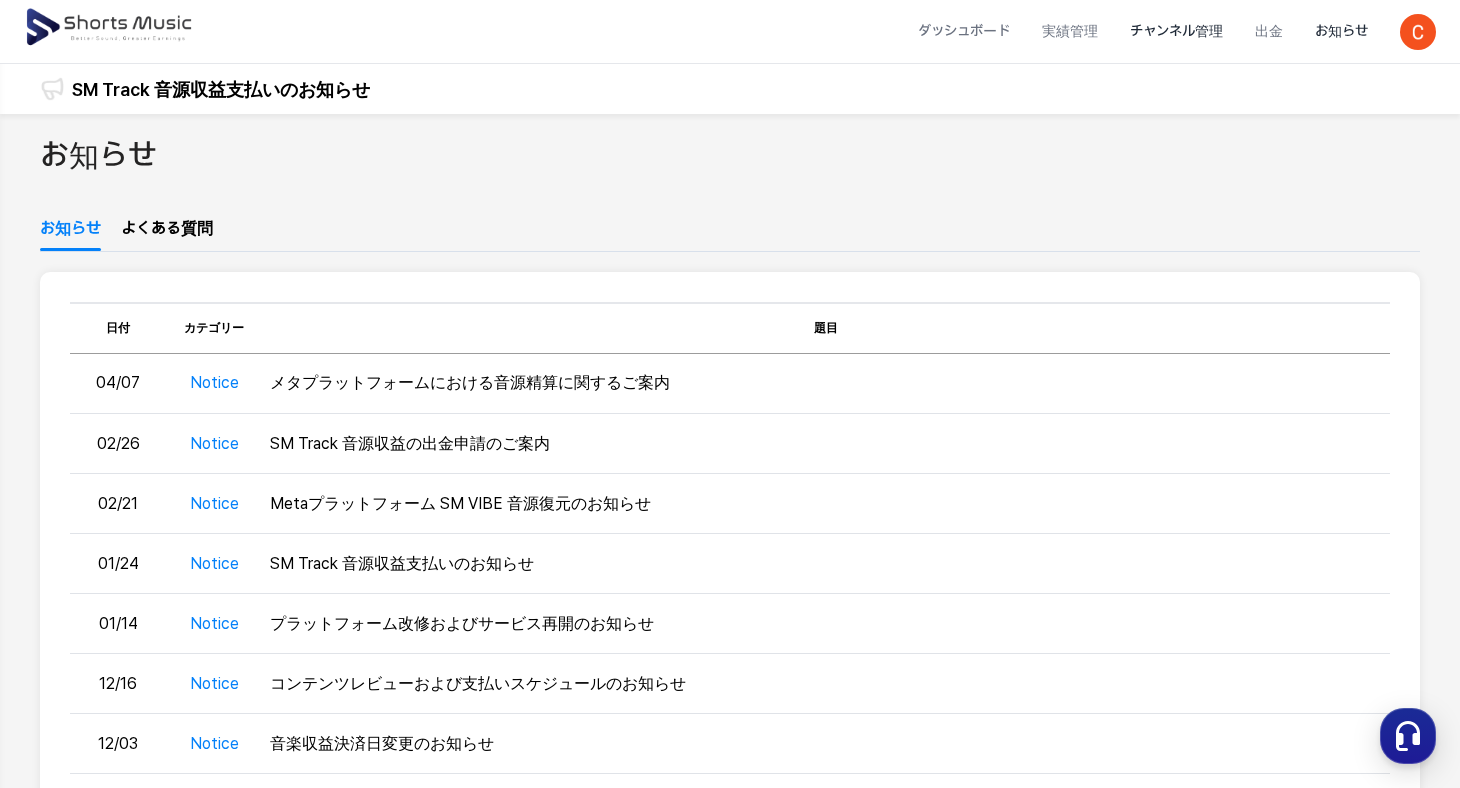 click on "チャンネル管理" at bounding box center (1176, 31) 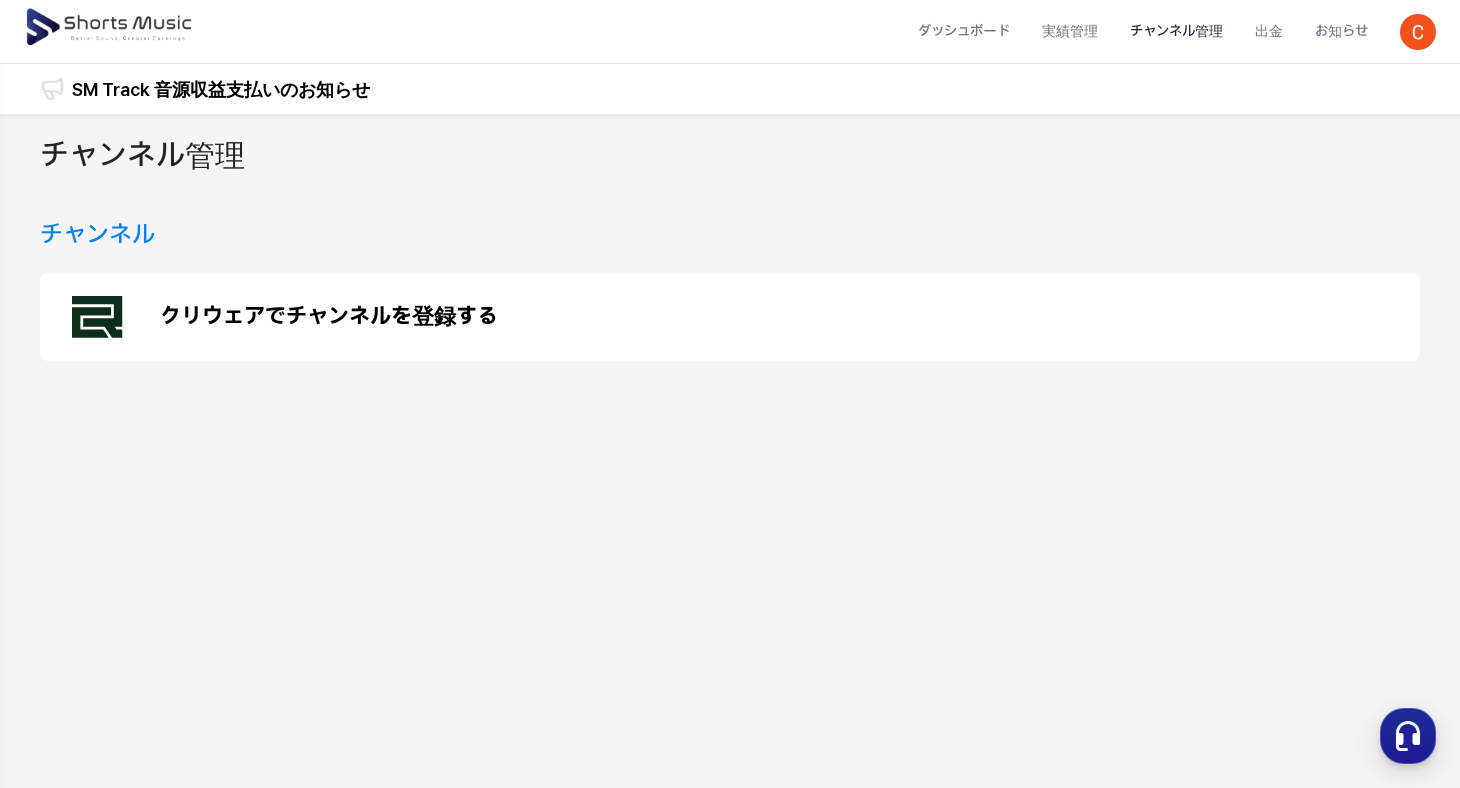 click on "クリウェアでチャンネルを登録する" at bounding box center (329, 317) 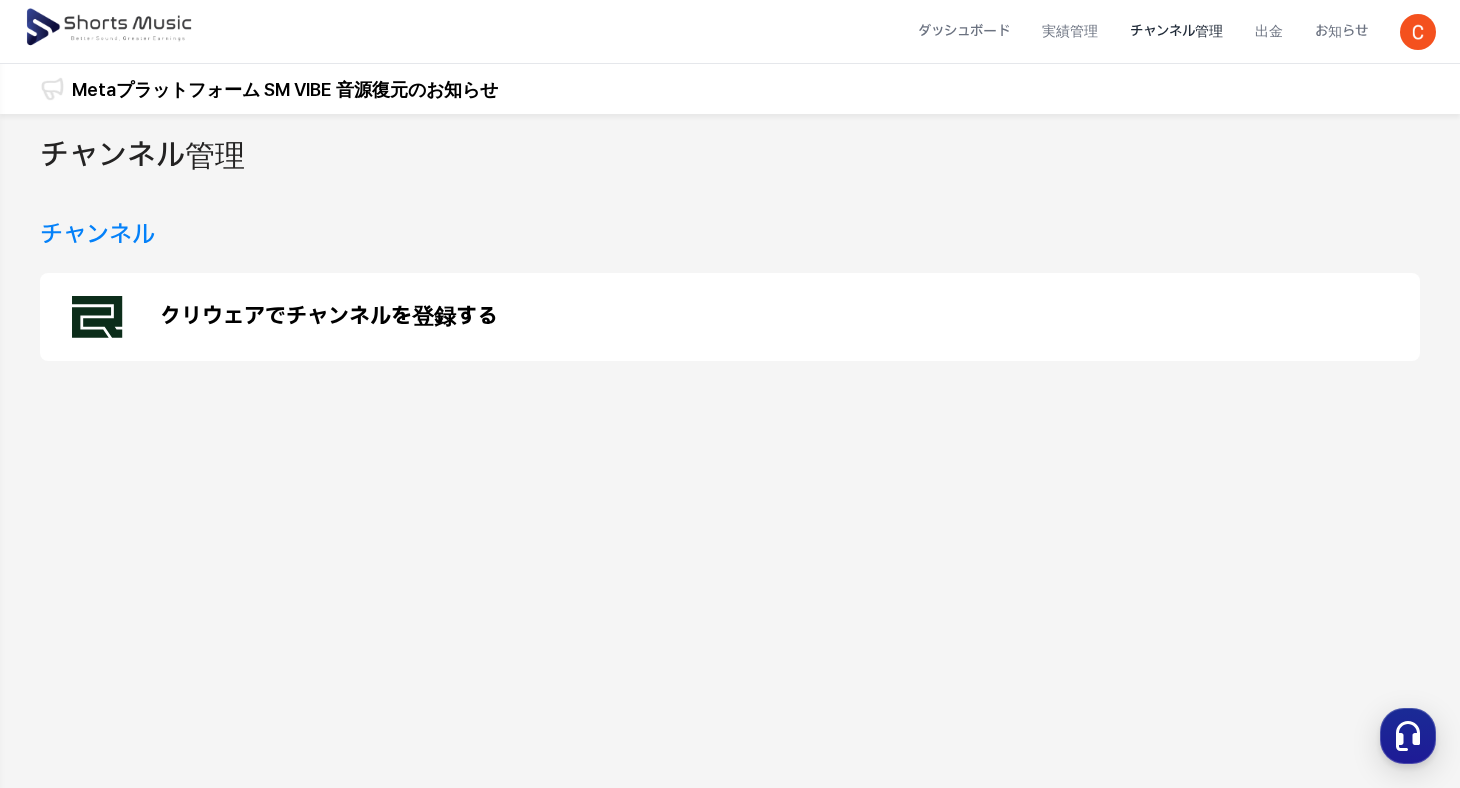 click on "クリウェアでチャンネルを登録する" at bounding box center [329, 317] 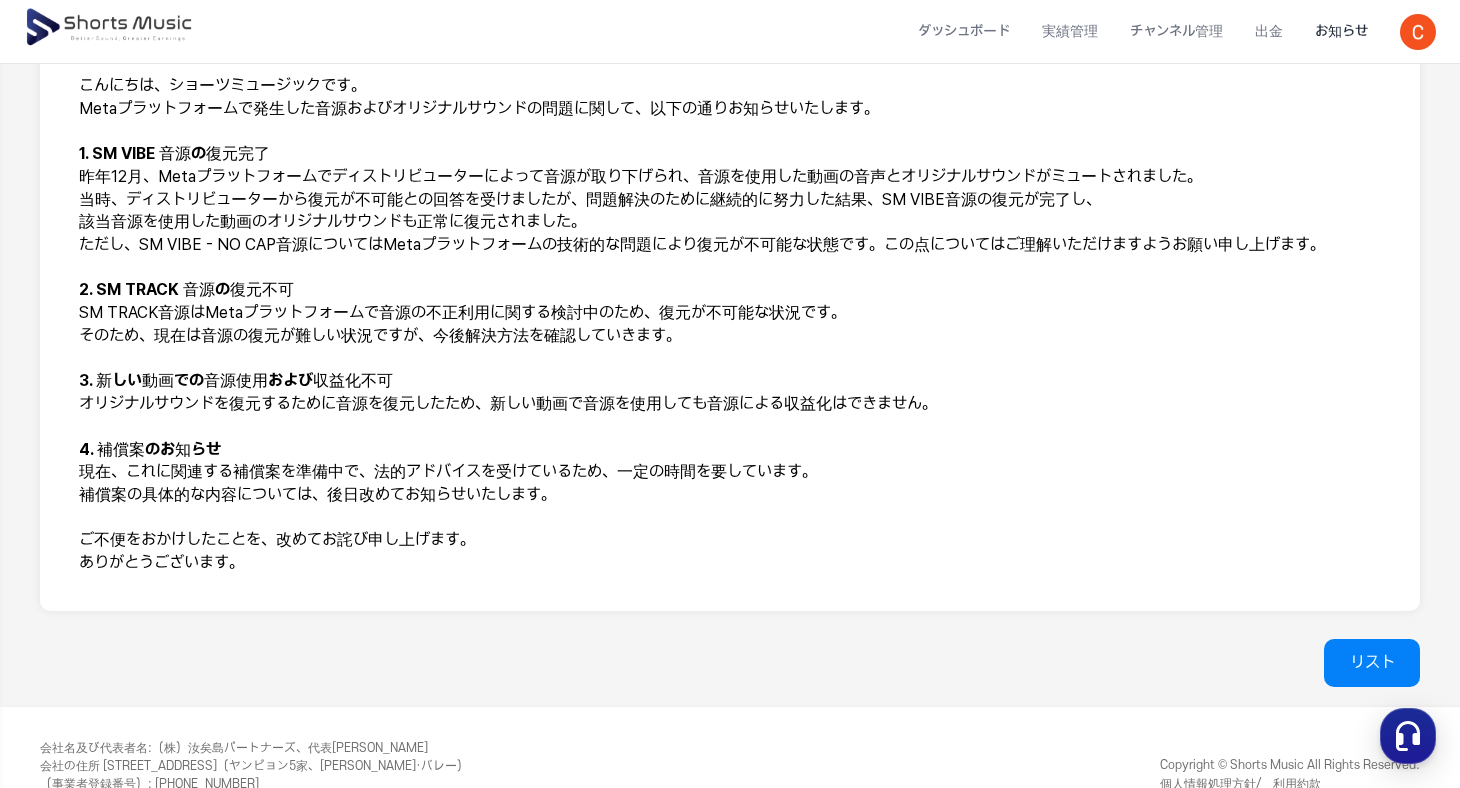 scroll, scrollTop: 0, scrollLeft: 0, axis: both 